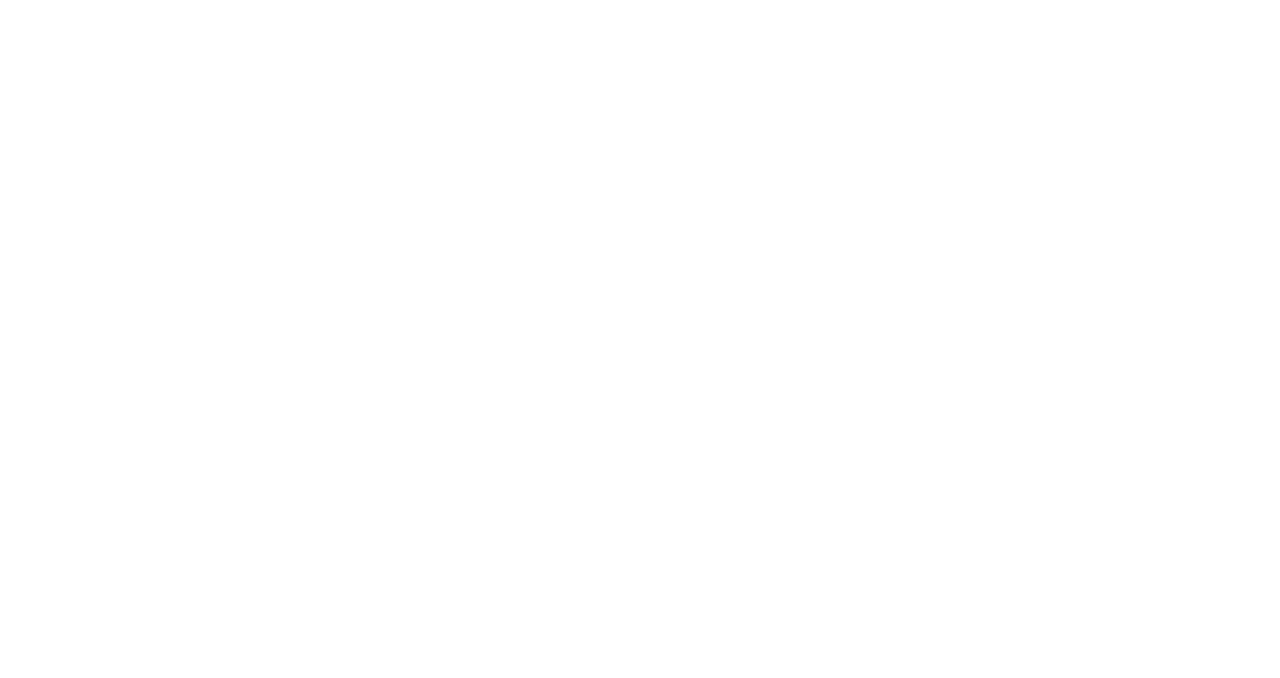scroll, scrollTop: 0, scrollLeft: 0, axis: both 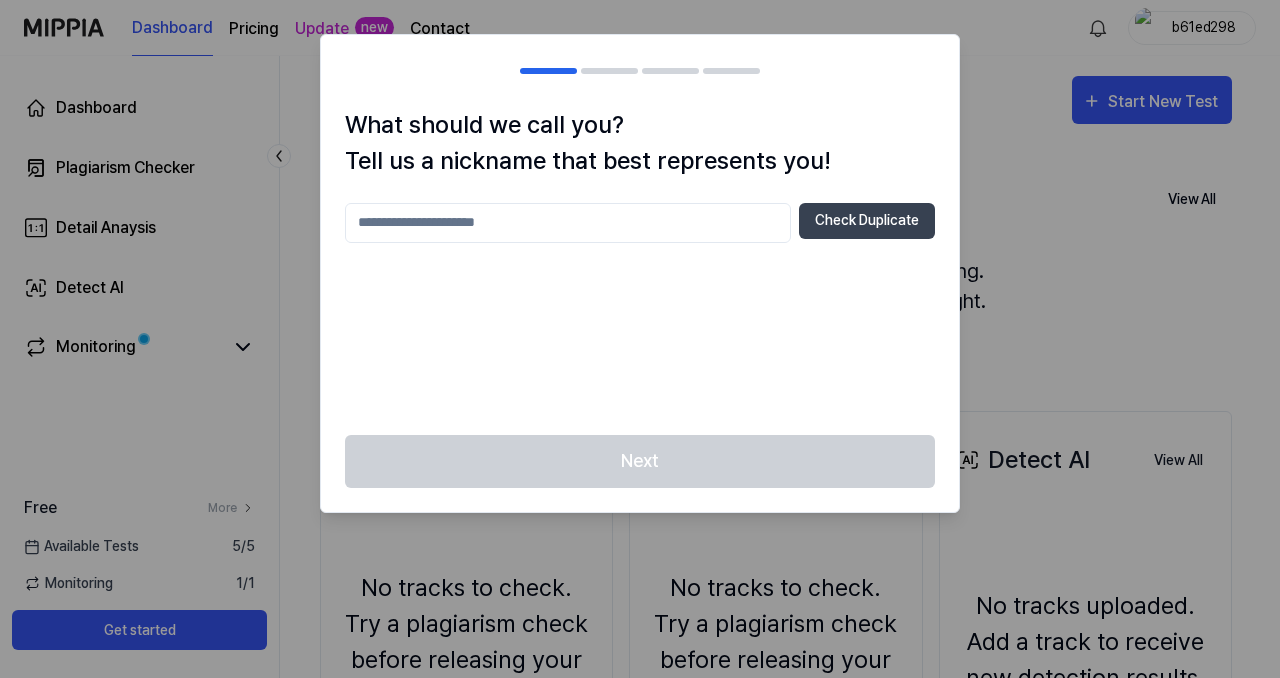click at bounding box center [568, 223] 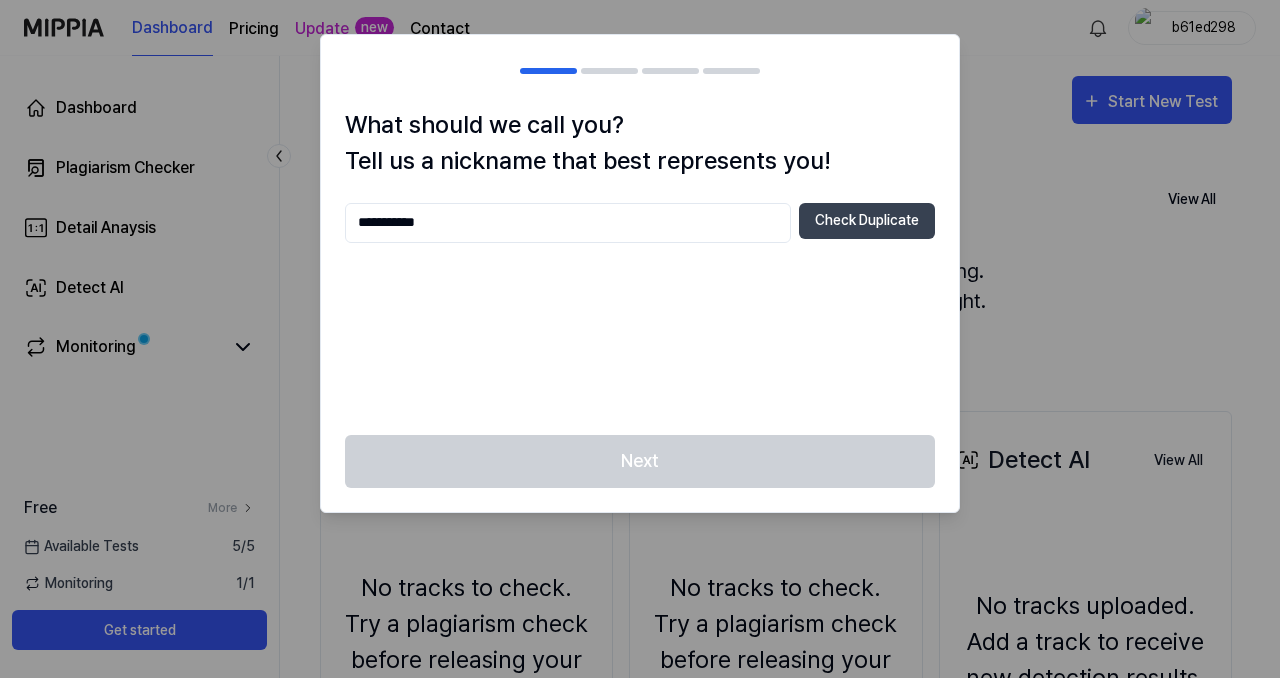 type on "**********" 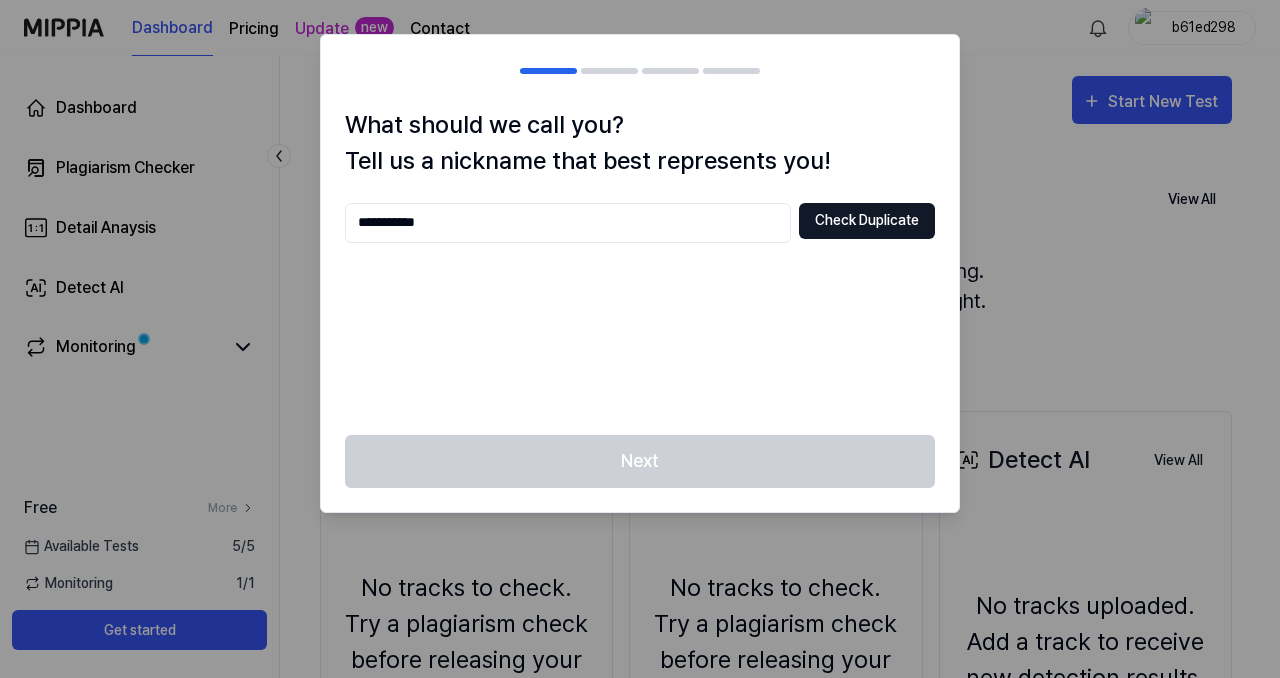 click on "Check Duplicate" at bounding box center [867, 221] 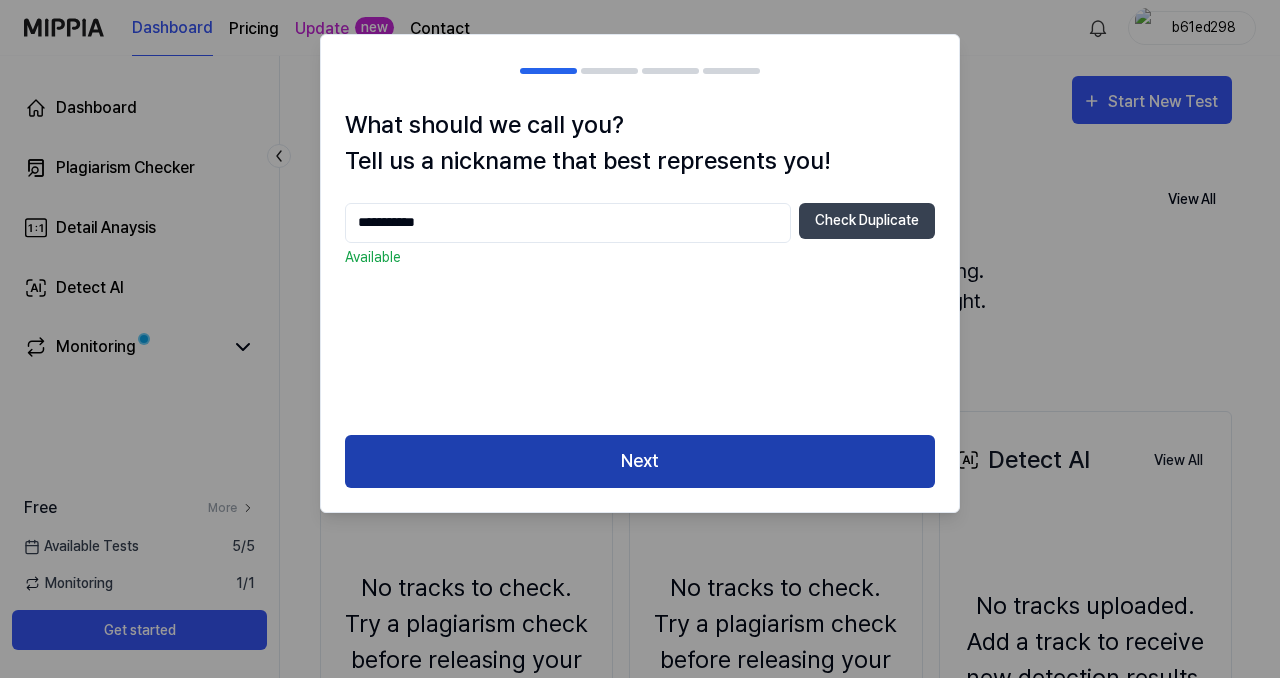 click on "Next" at bounding box center [640, 461] 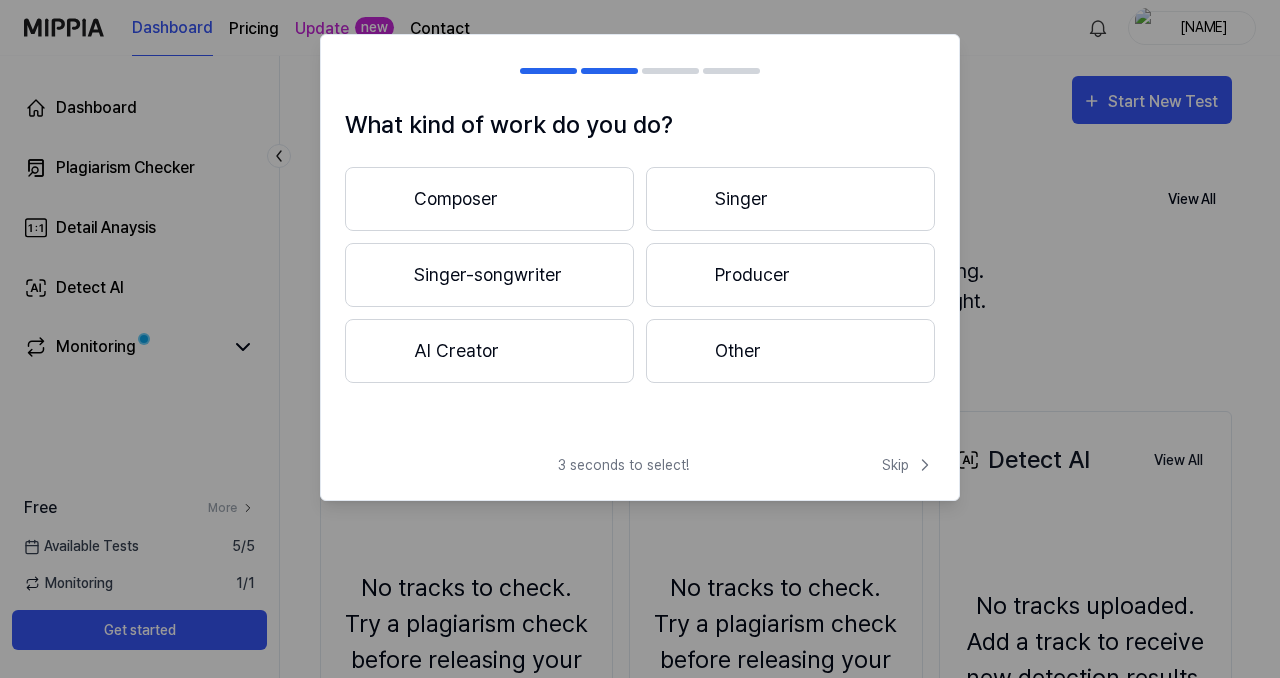 click on "Other" at bounding box center [790, 351] 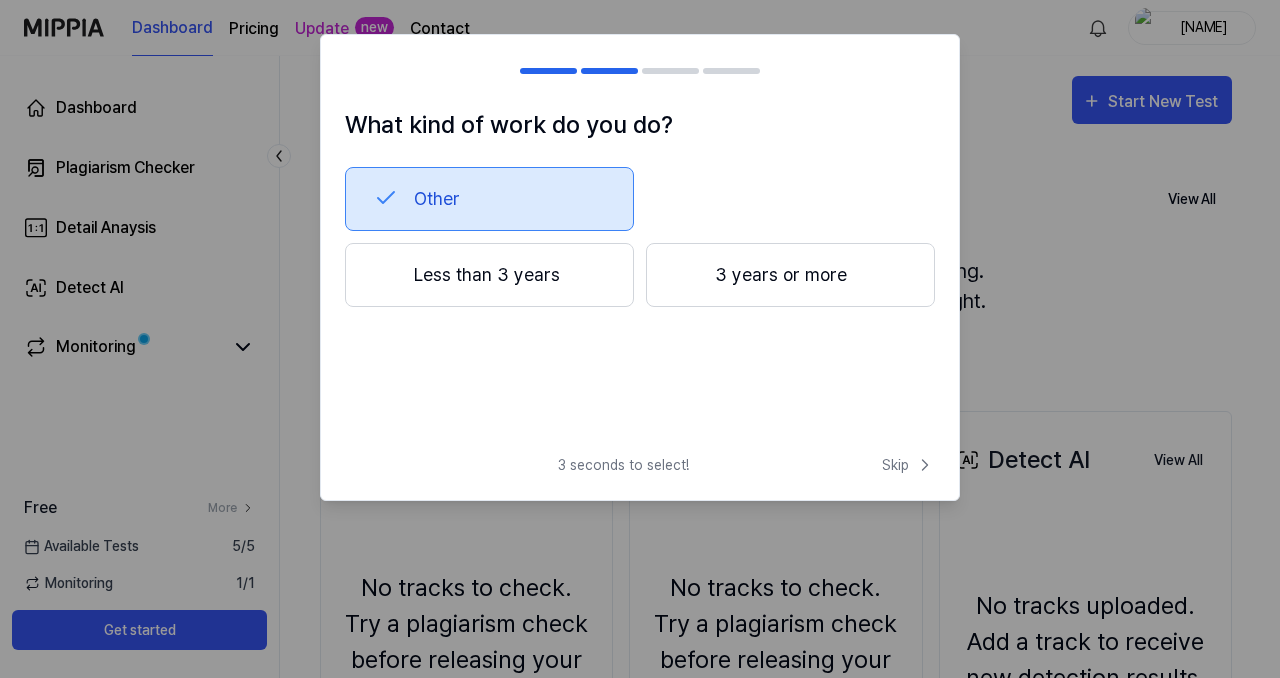 click on "Less than 3 years" at bounding box center (489, 275) 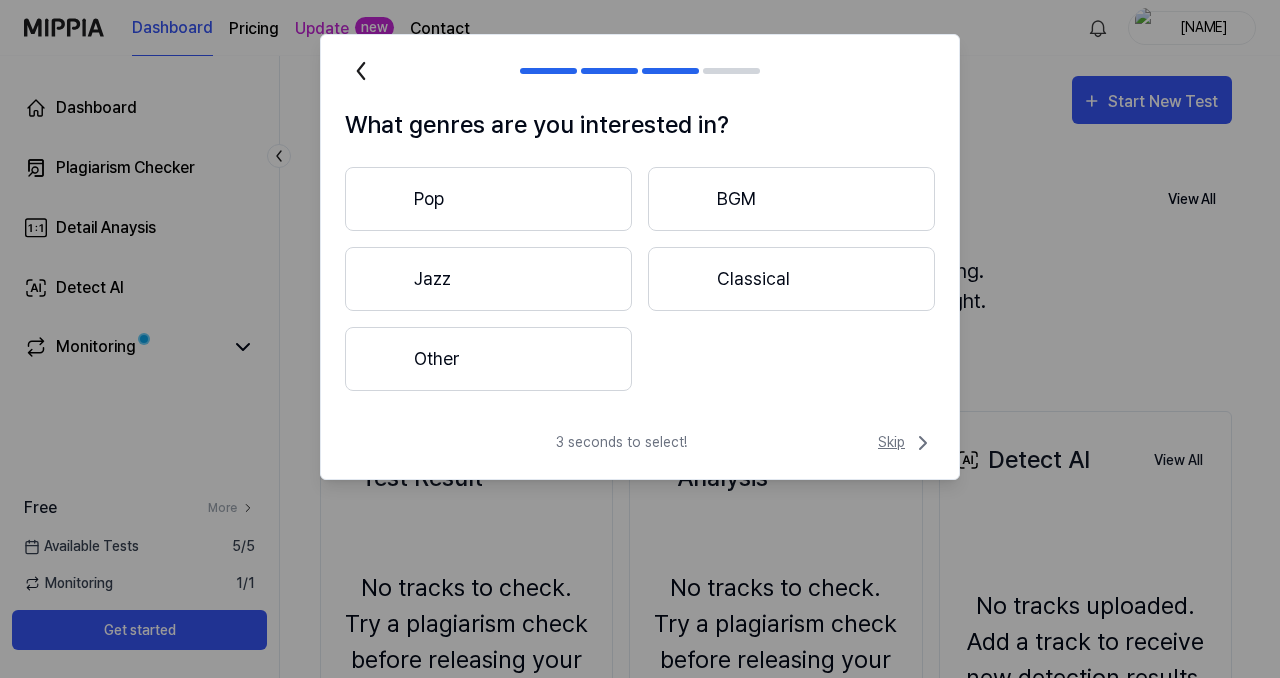 click on "Skip" at bounding box center [906, 443] 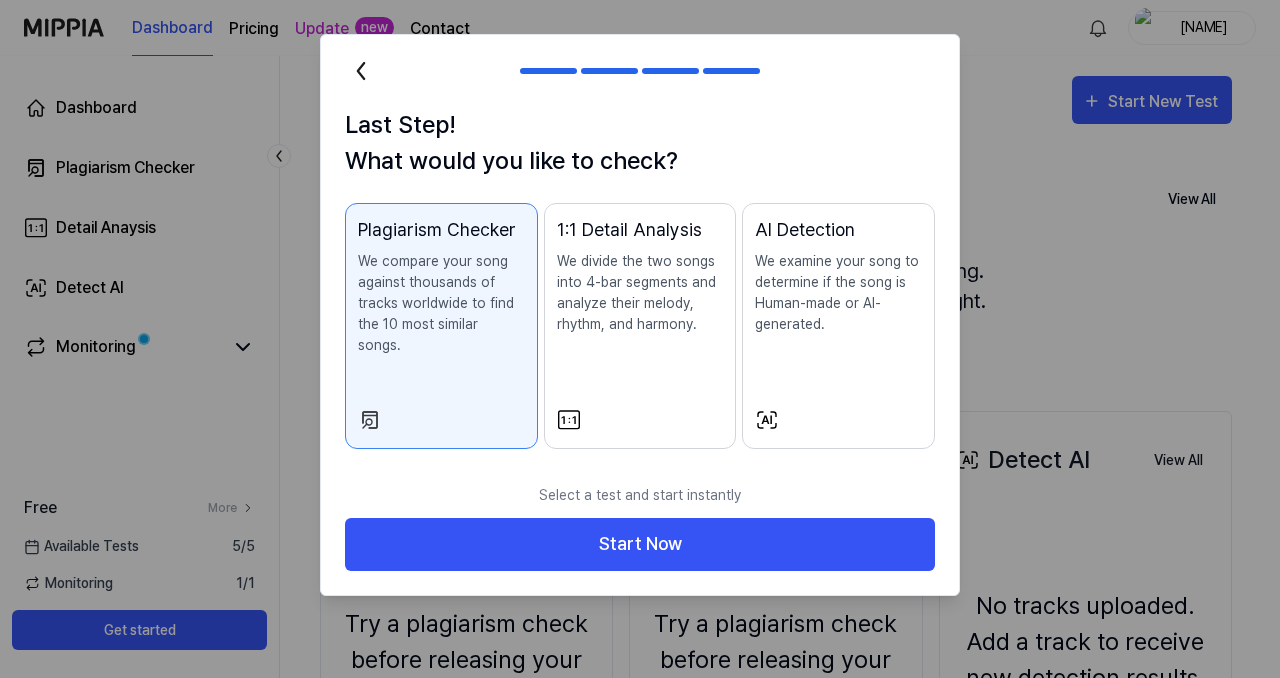 click on "We compare your song against thousands of tracks worldwide to find the 10 most similar songs." at bounding box center [441, 303] 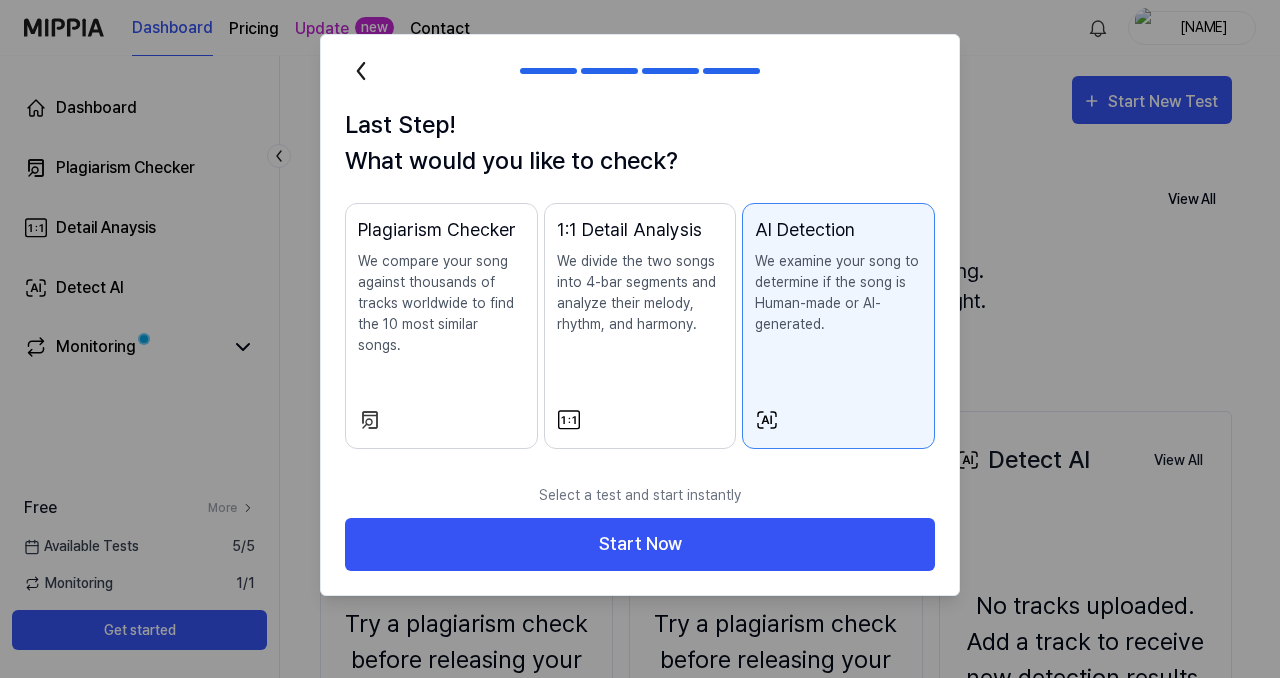 type 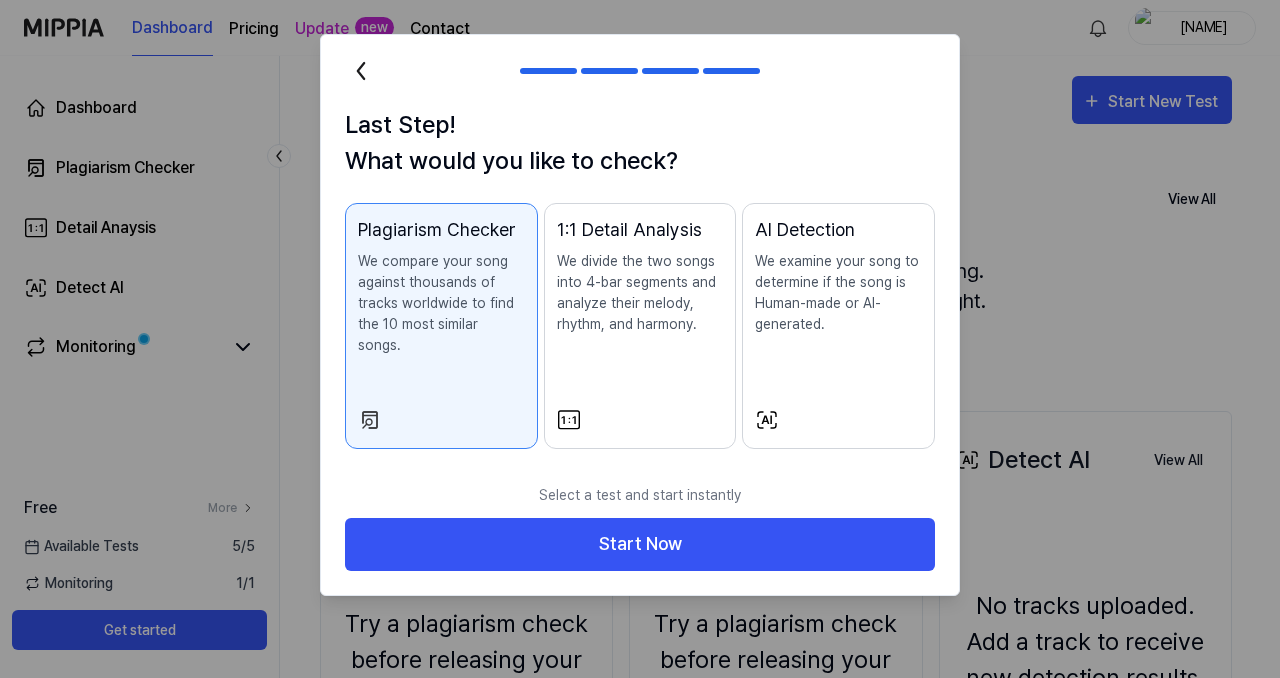 click on "We compare your song against thousands of tracks worldwide to find the 10 most similar songs." at bounding box center (441, 303) 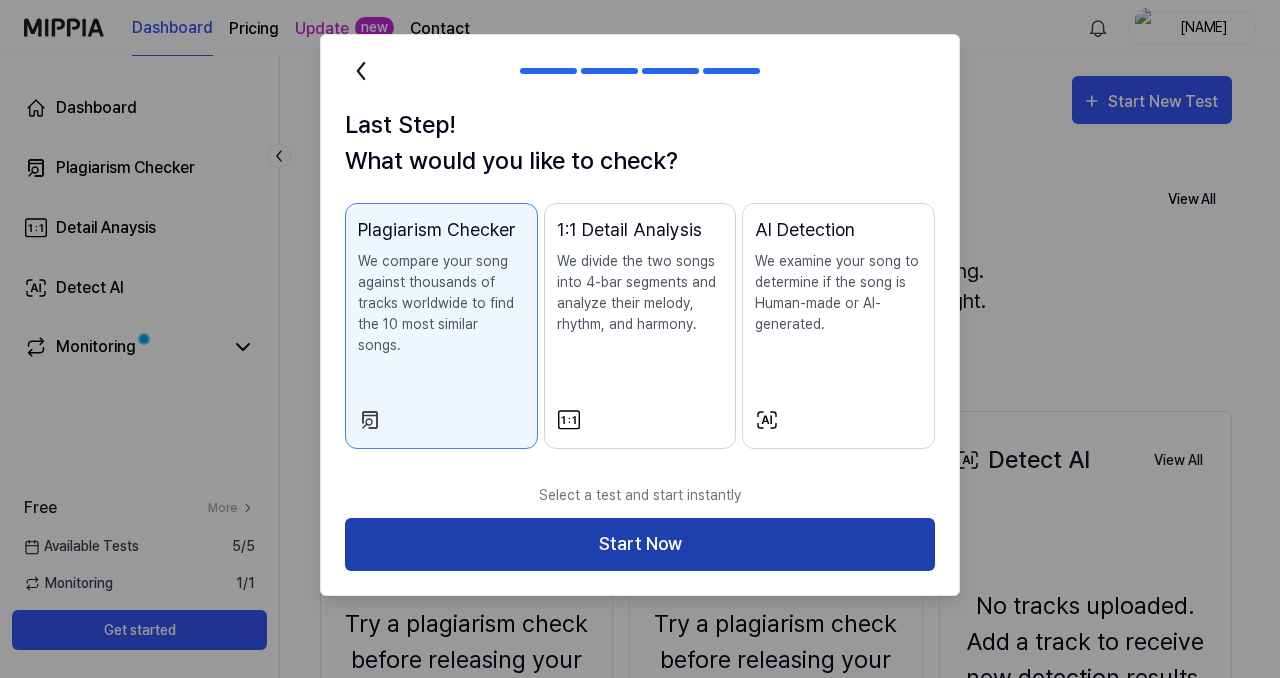 click on "Start Now" at bounding box center [640, 544] 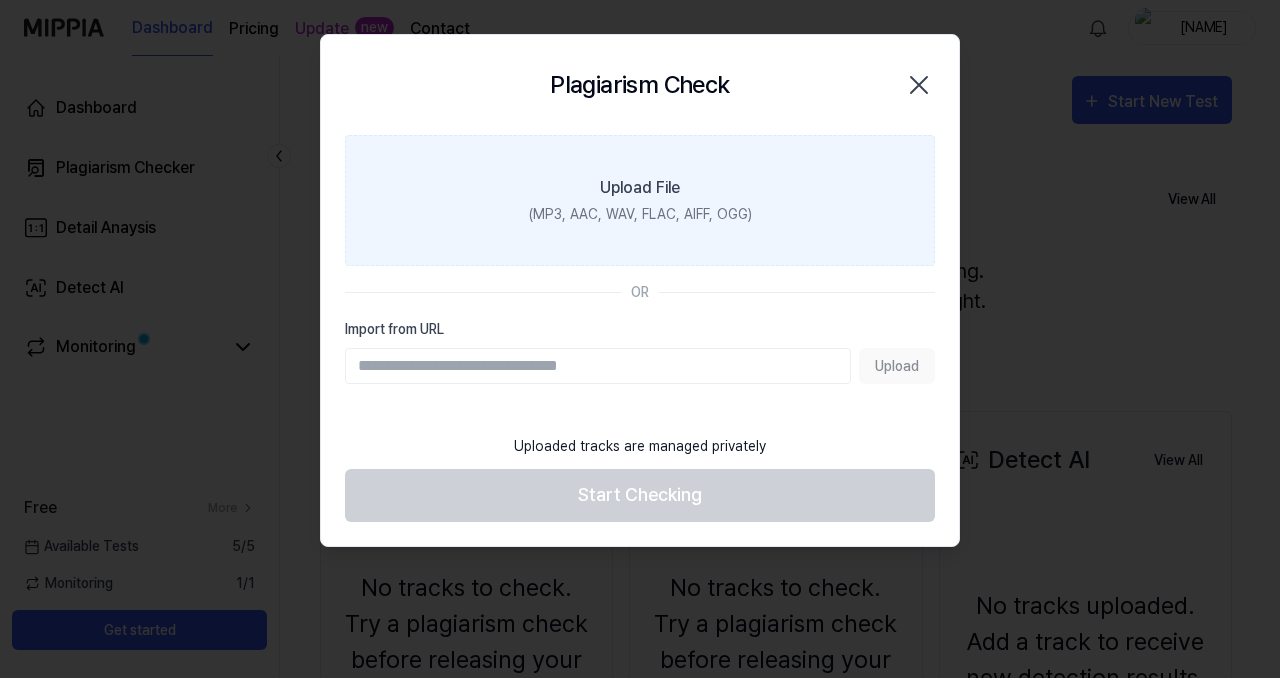 click on "(MP3, AAC, WAV, FLAC, AIFF, OGG)" at bounding box center (640, 214) 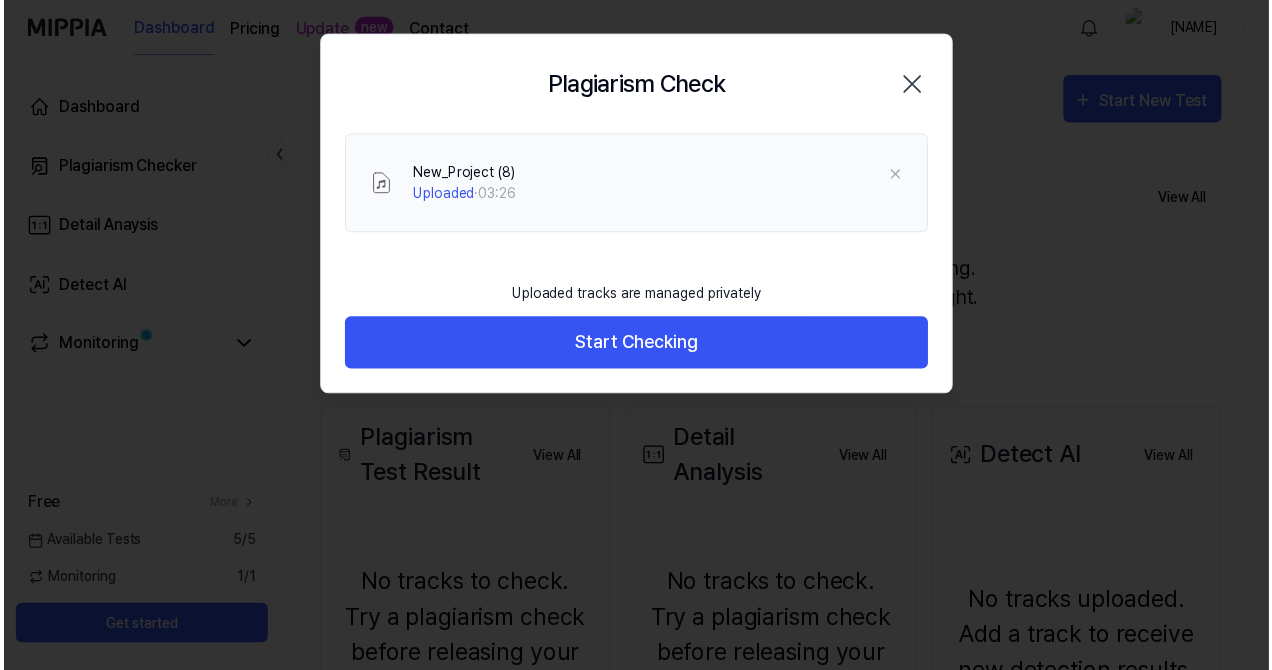 scroll, scrollTop: 0, scrollLeft: 0, axis: both 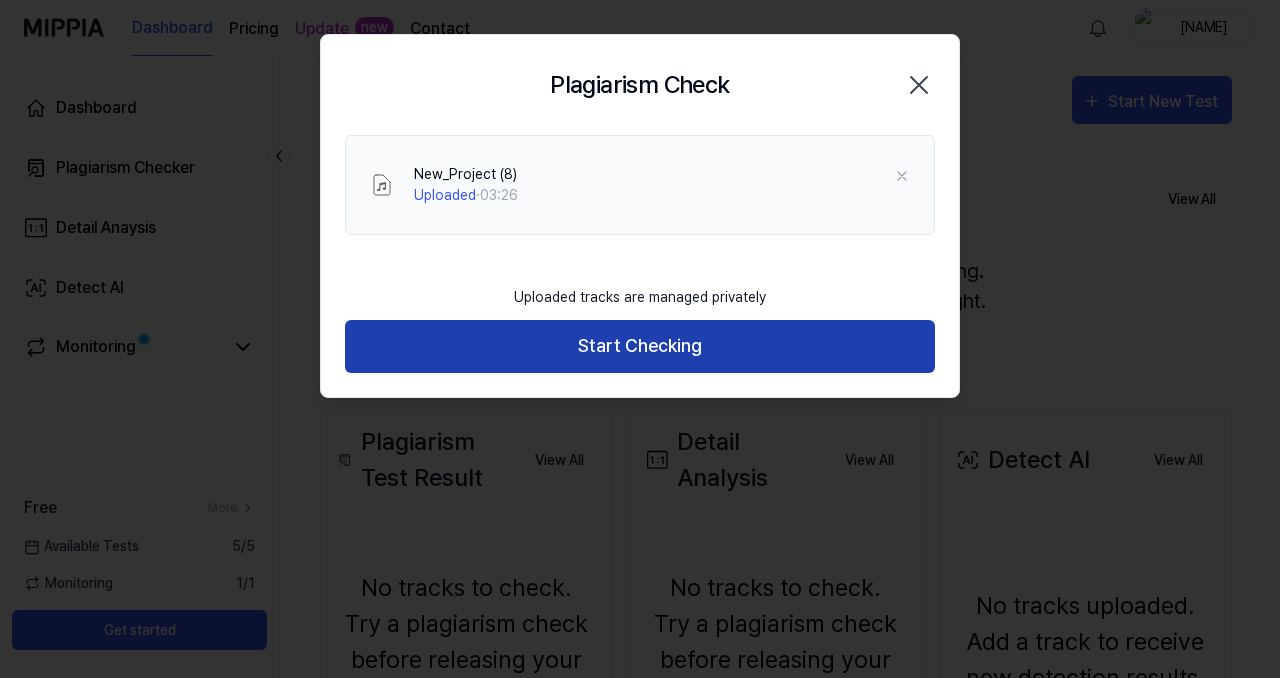 click on "Start Checking" at bounding box center (640, 346) 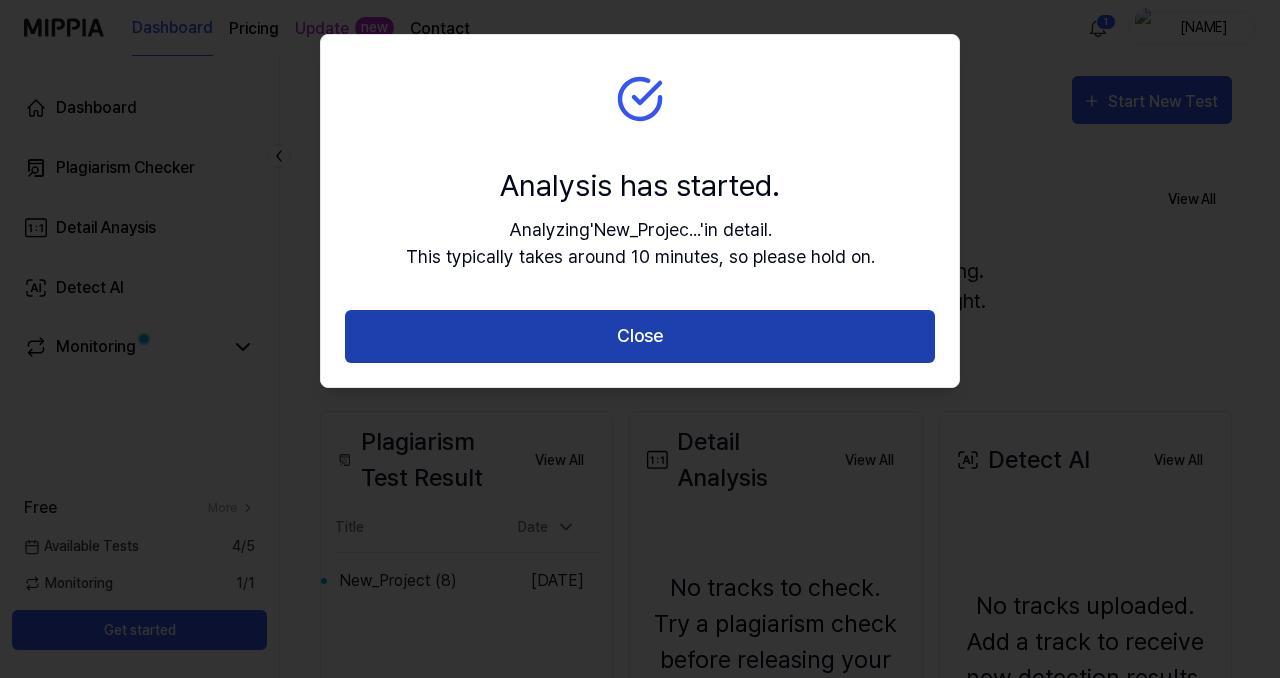 click on "Close" at bounding box center [640, 336] 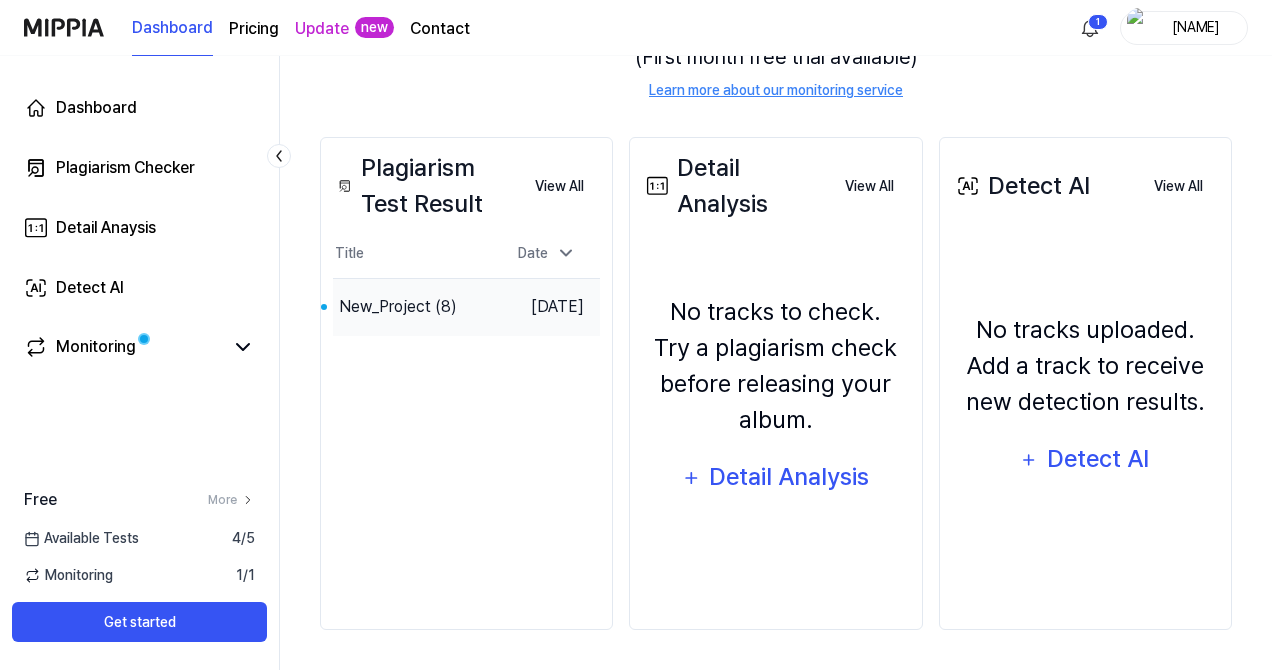 scroll, scrollTop: 412, scrollLeft: 0, axis: vertical 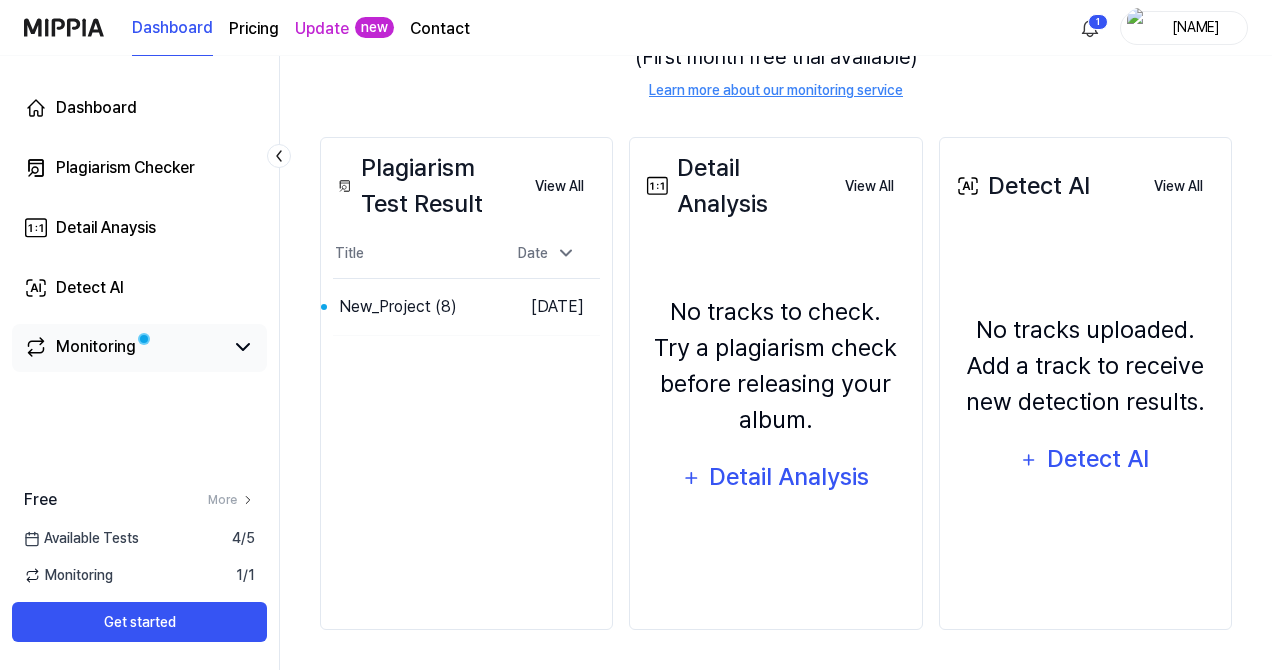 click on "Monitoring" at bounding box center [123, 347] 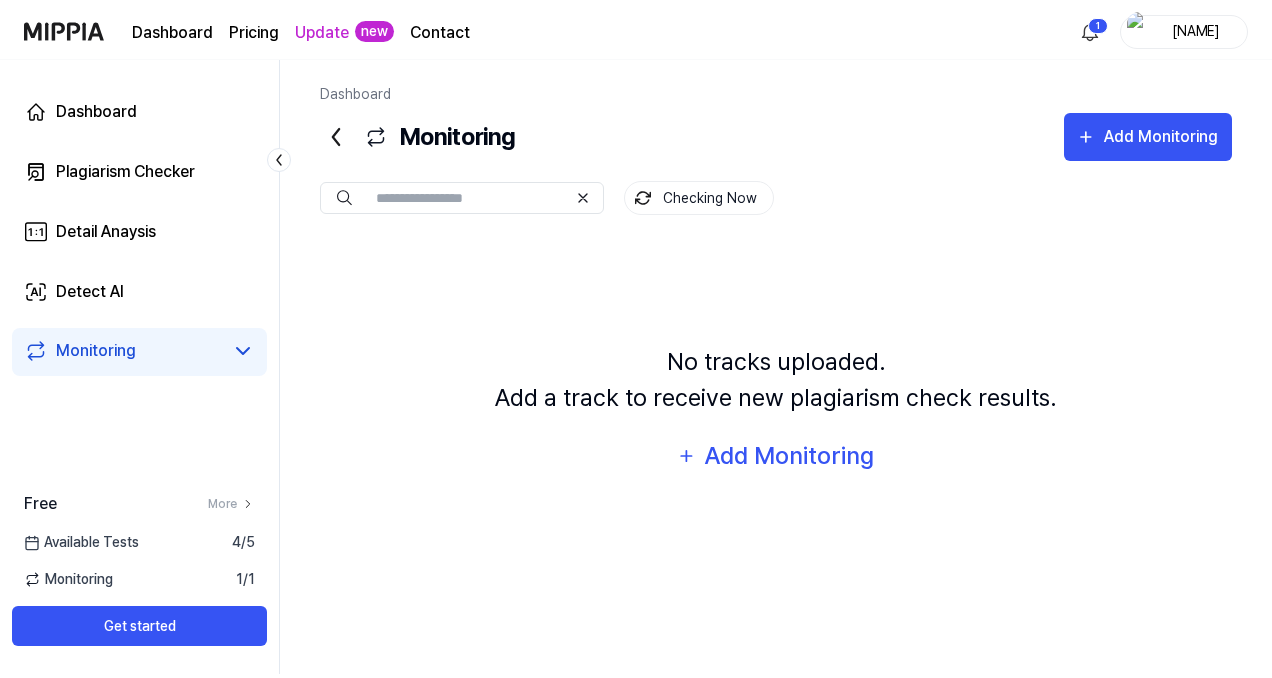 scroll, scrollTop: 0, scrollLeft: 0, axis: both 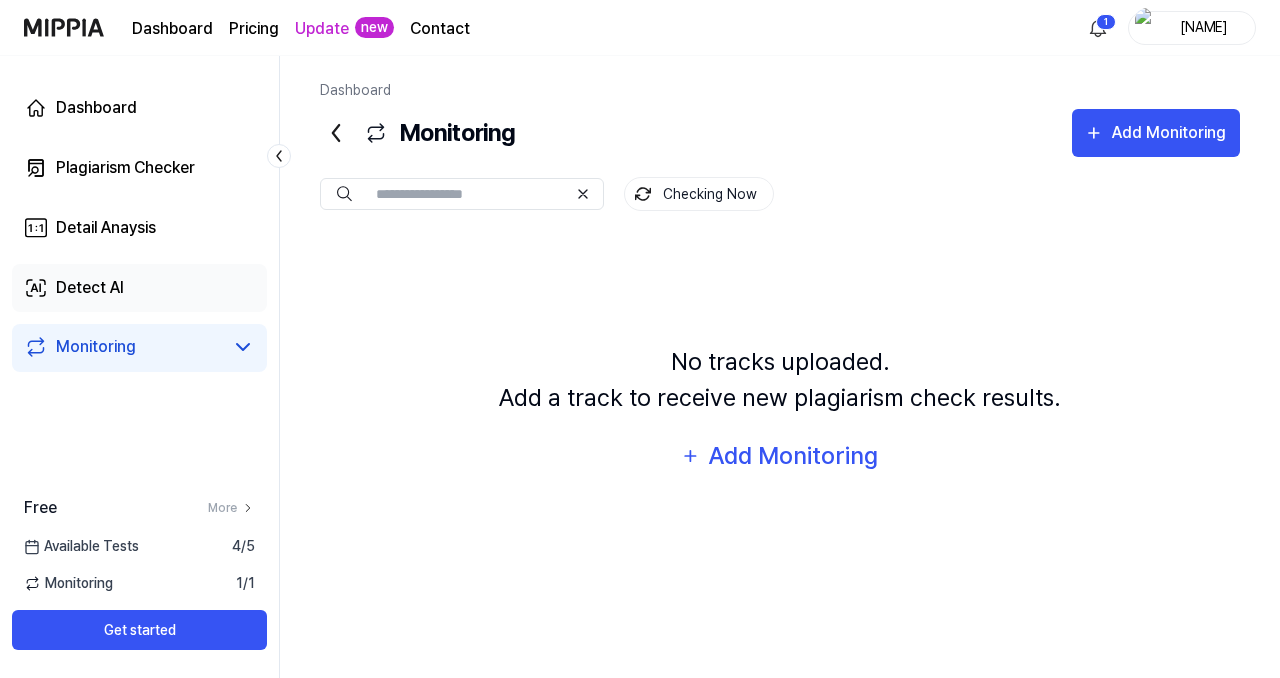 click on "Detect AI" at bounding box center (139, 288) 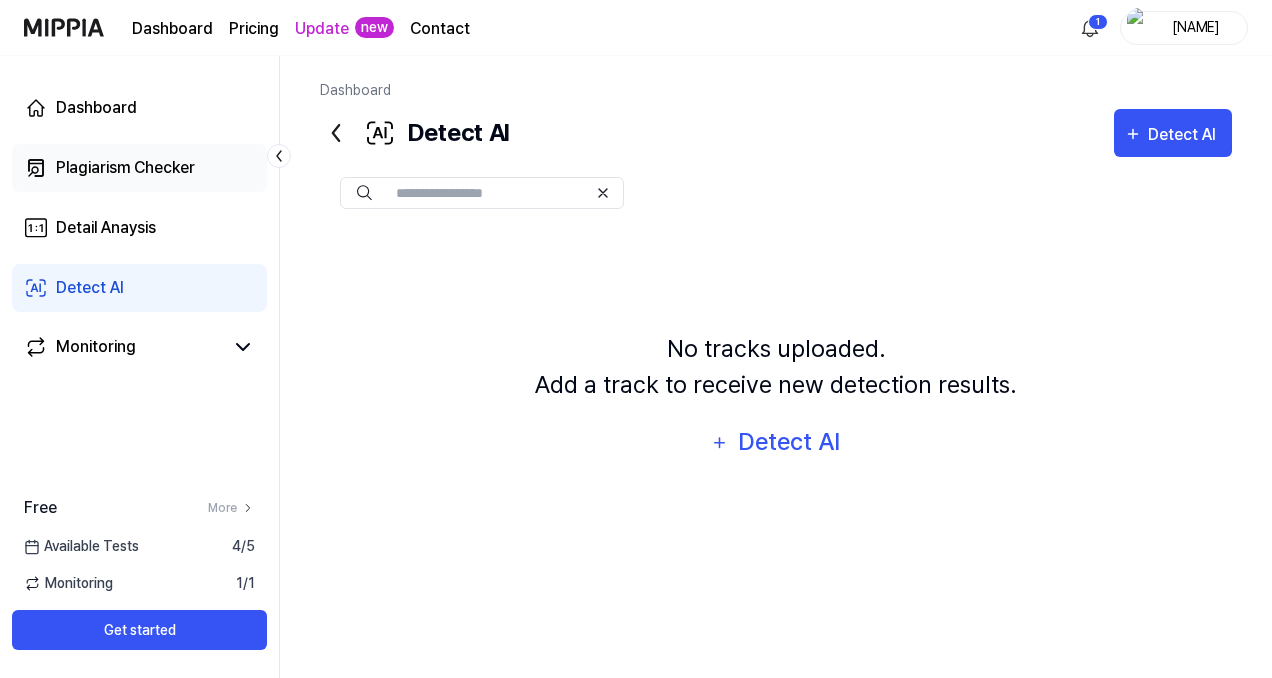 click on "Plagiarism Checker" at bounding box center [139, 168] 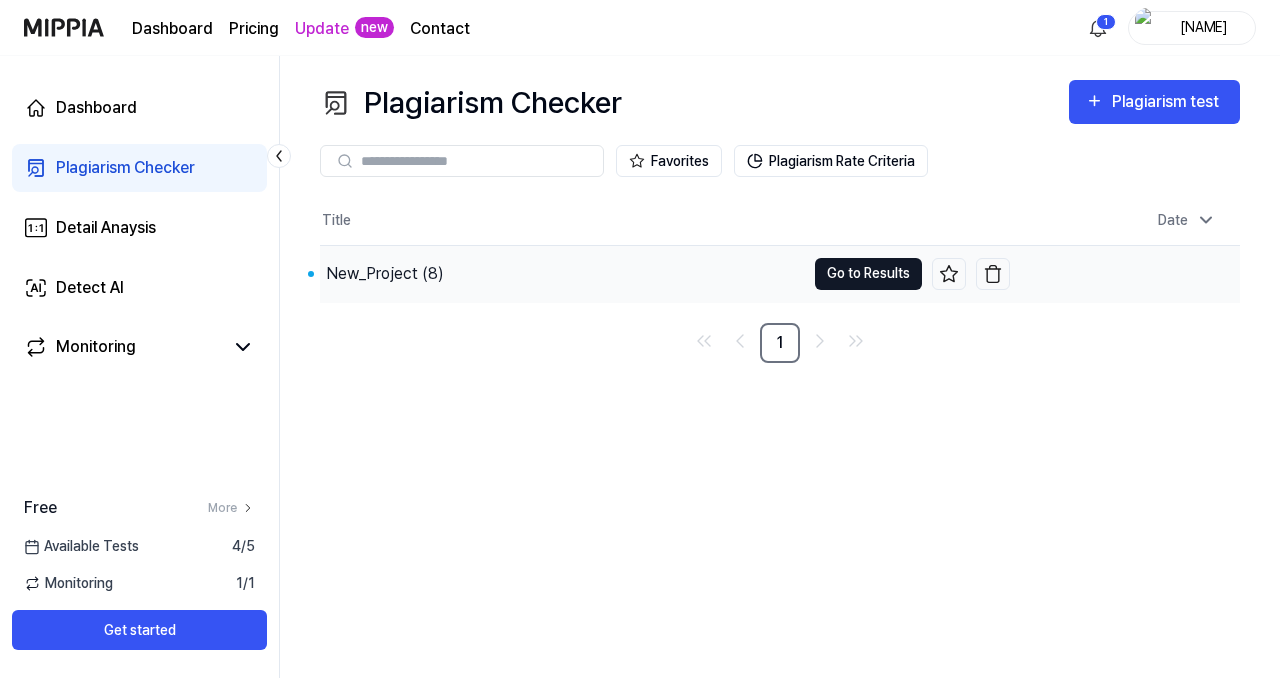 click on "Go to Results" at bounding box center (868, 274) 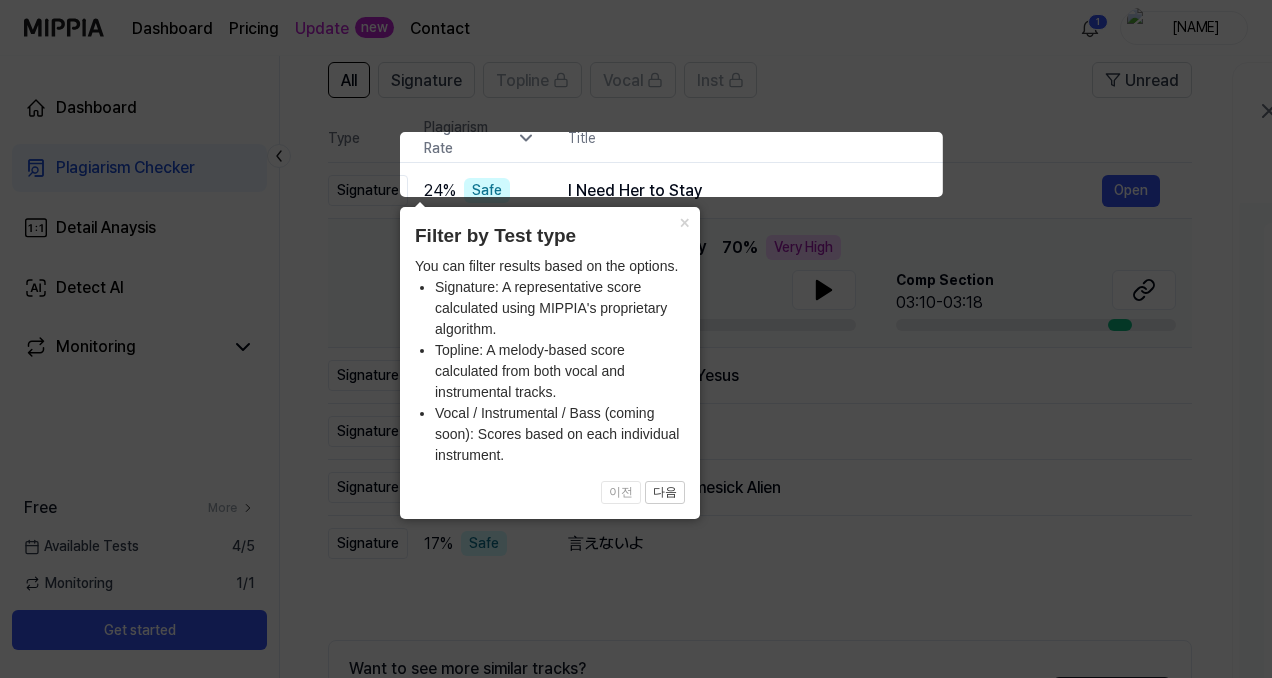 scroll, scrollTop: 159, scrollLeft: 0, axis: vertical 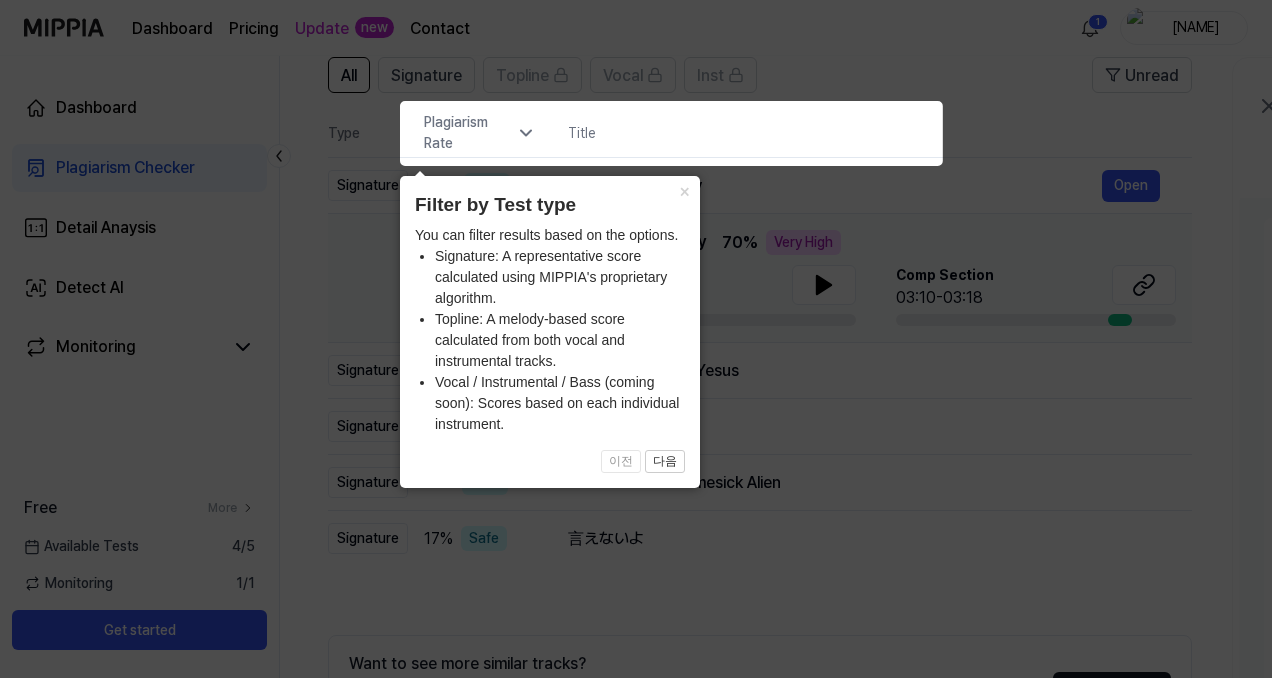 click 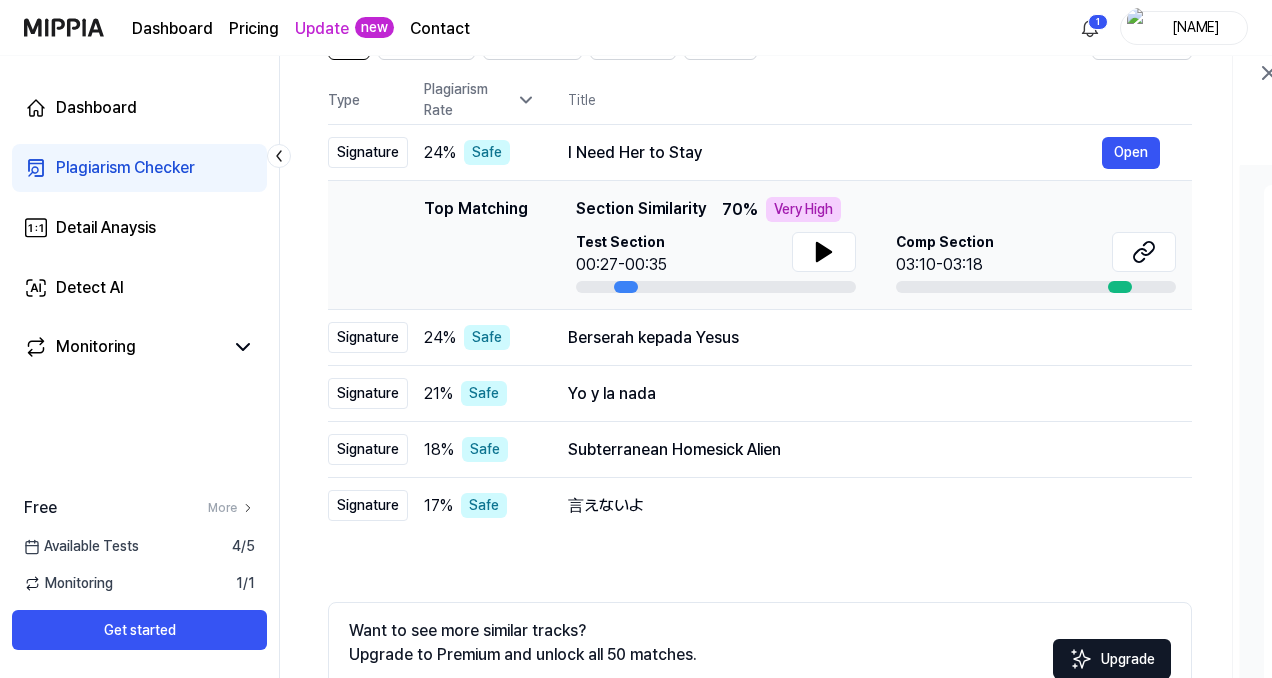 scroll, scrollTop: 193, scrollLeft: 0, axis: vertical 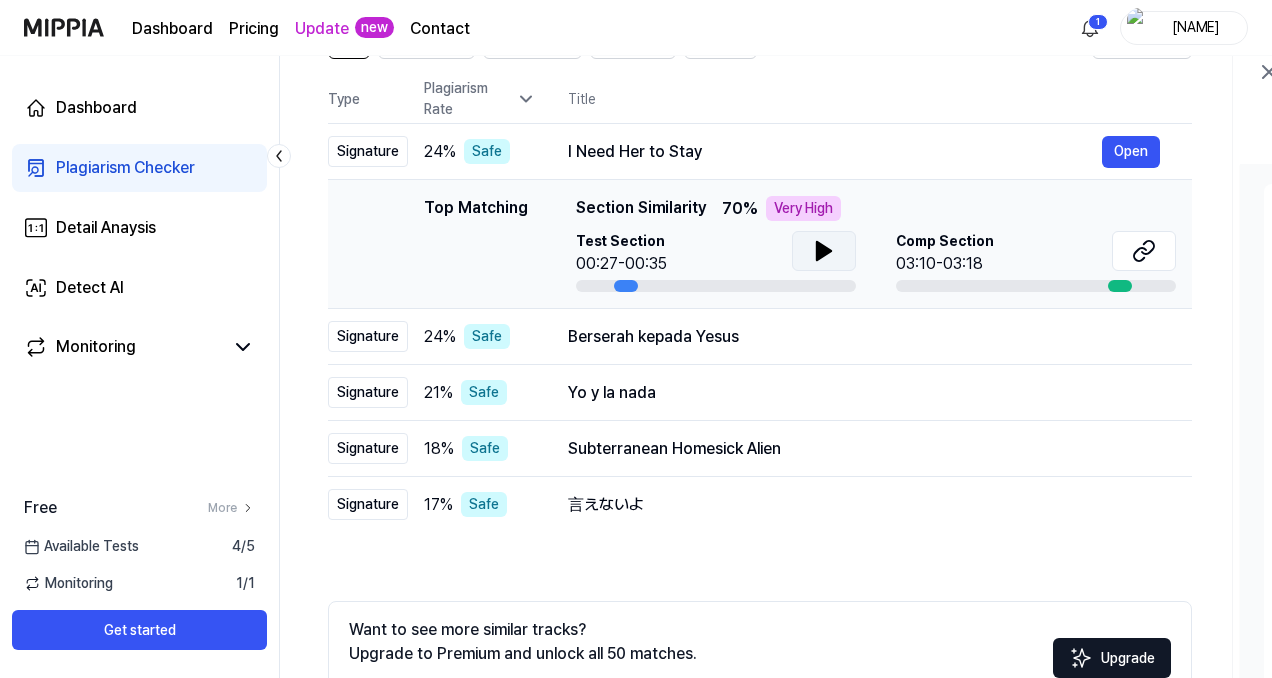 click 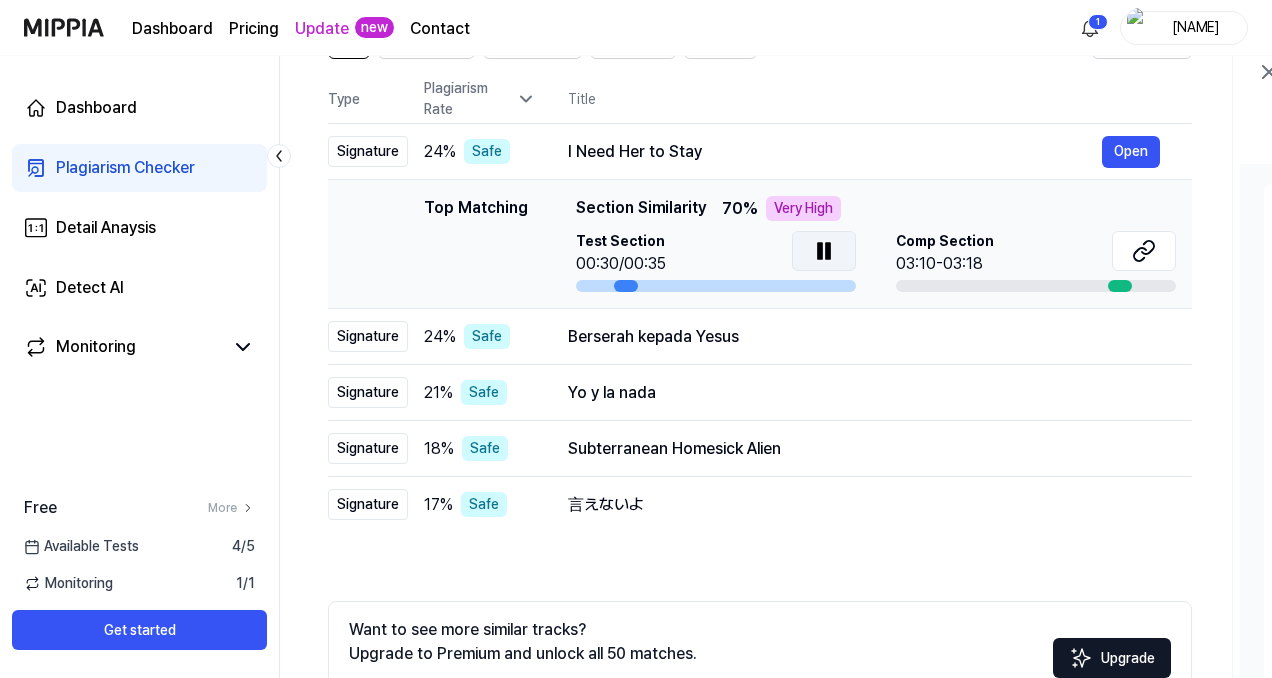 click 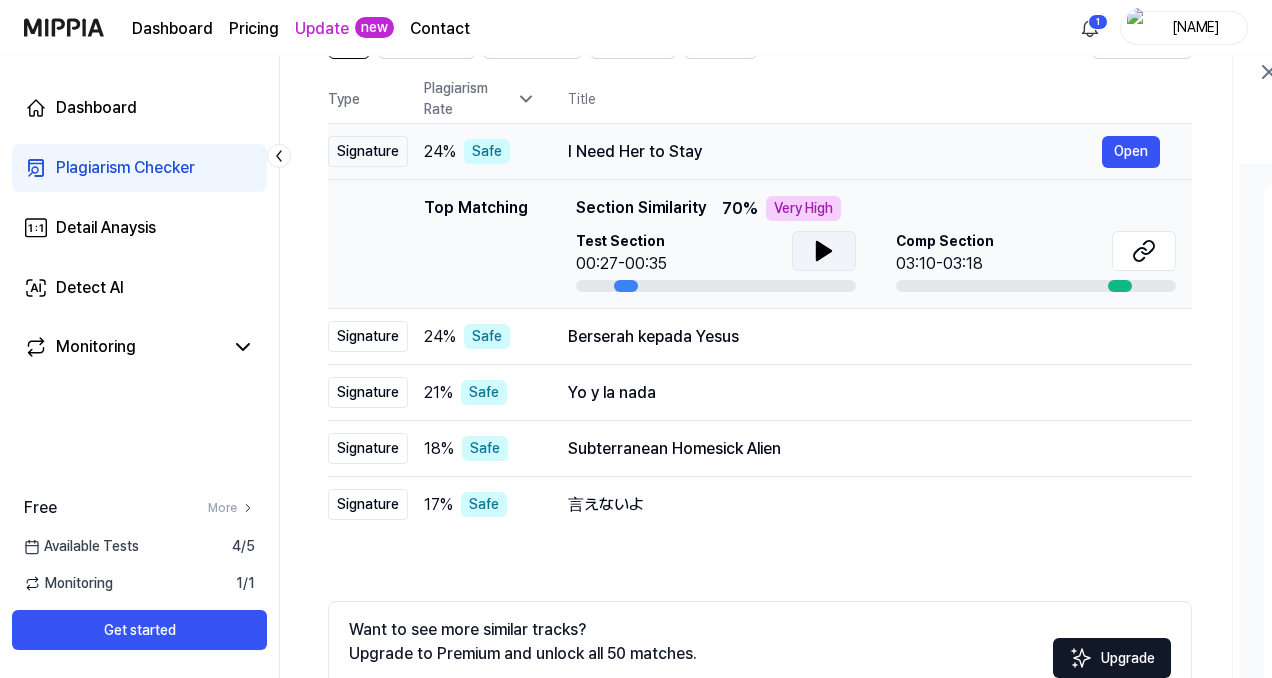 click on "I Need Her to Stay Open" at bounding box center (864, 152) 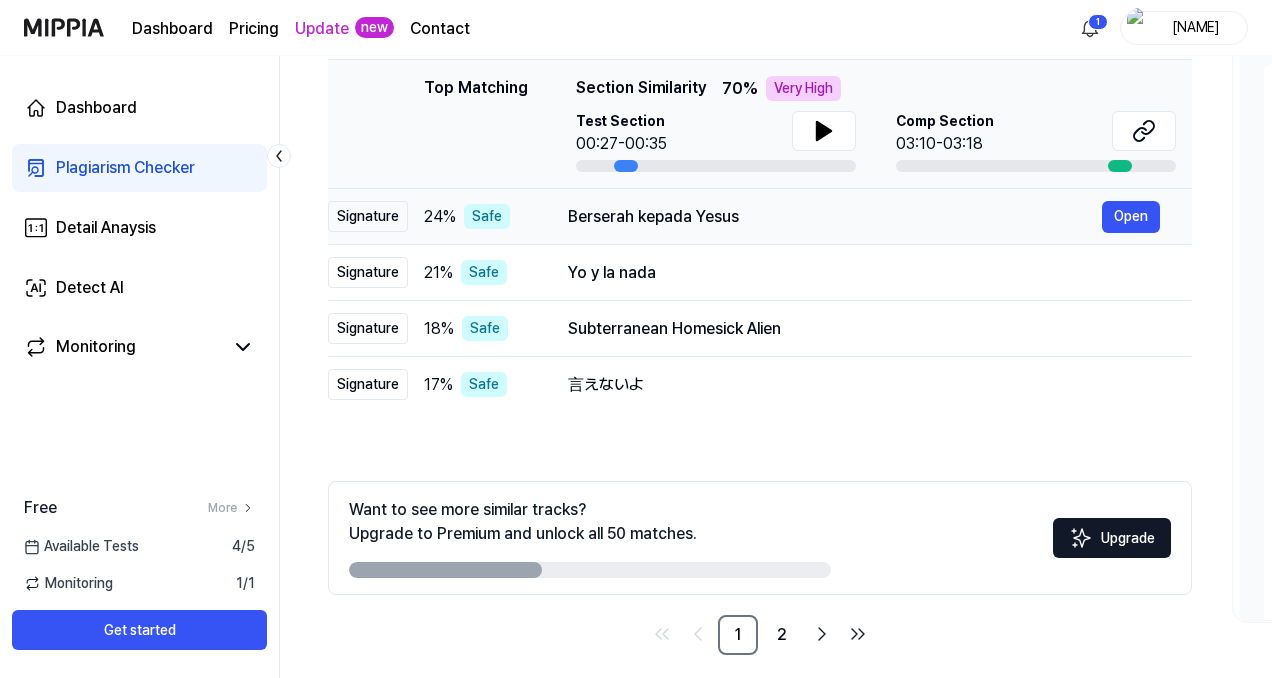 scroll, scrollTop: 317, scrollLeft: 0, axis: vertical 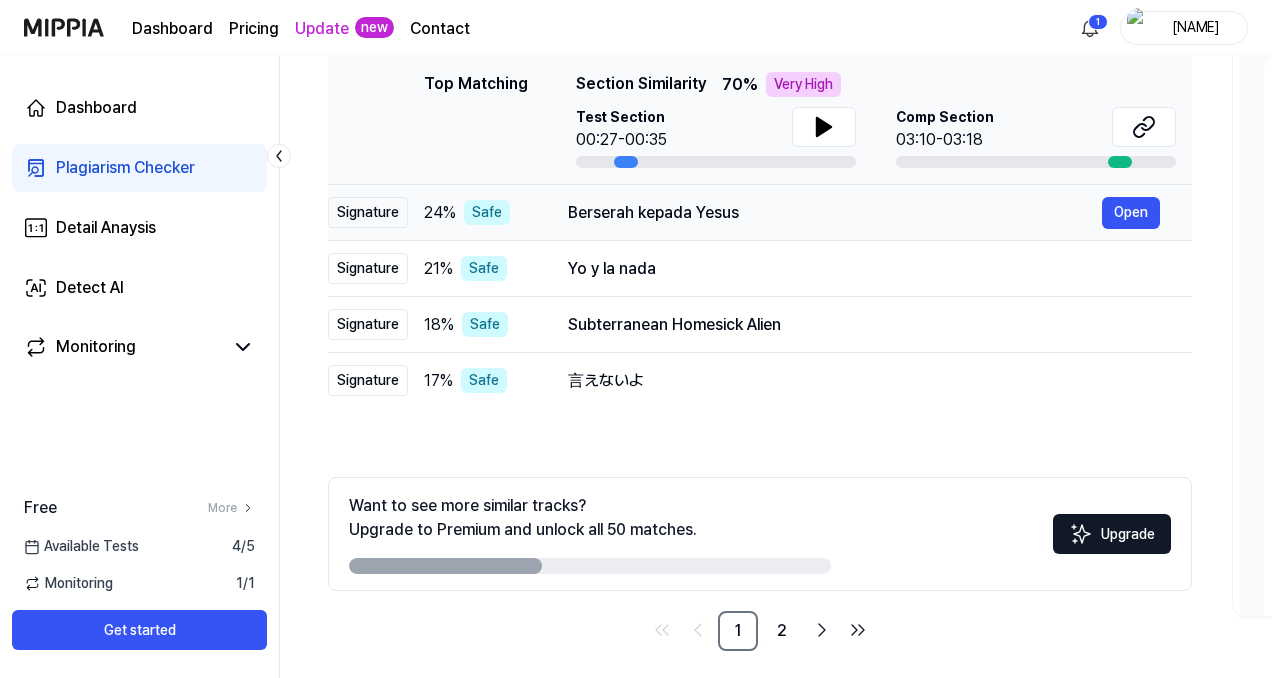 click on "Berserah kepada Yesus" at bounding box center [835, 213] 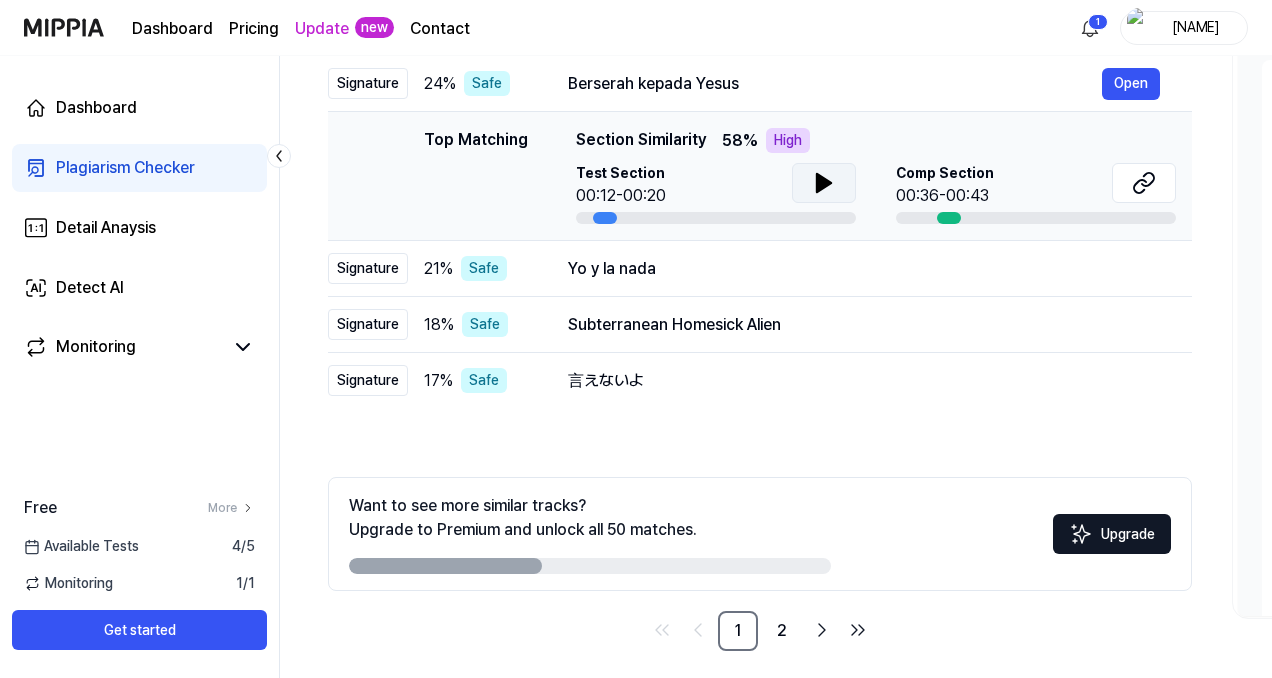 click 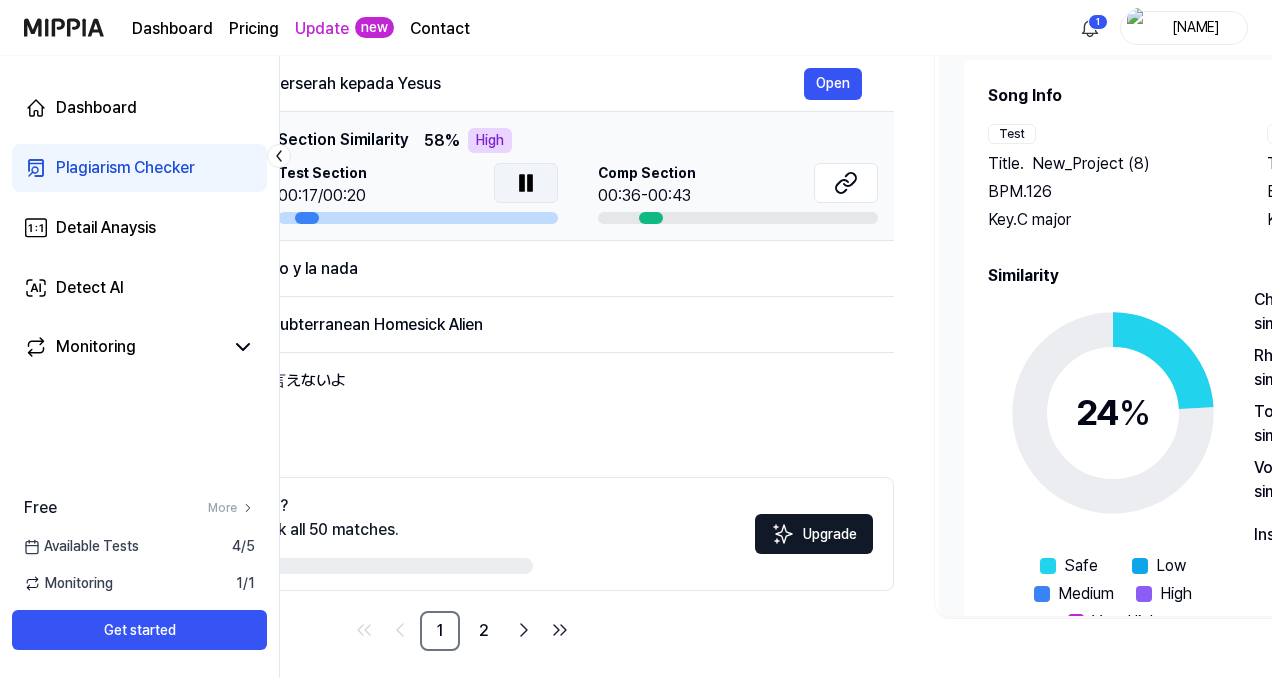 scroll, scrollTop: 0, scrollLeft: 315, axis: horizontal 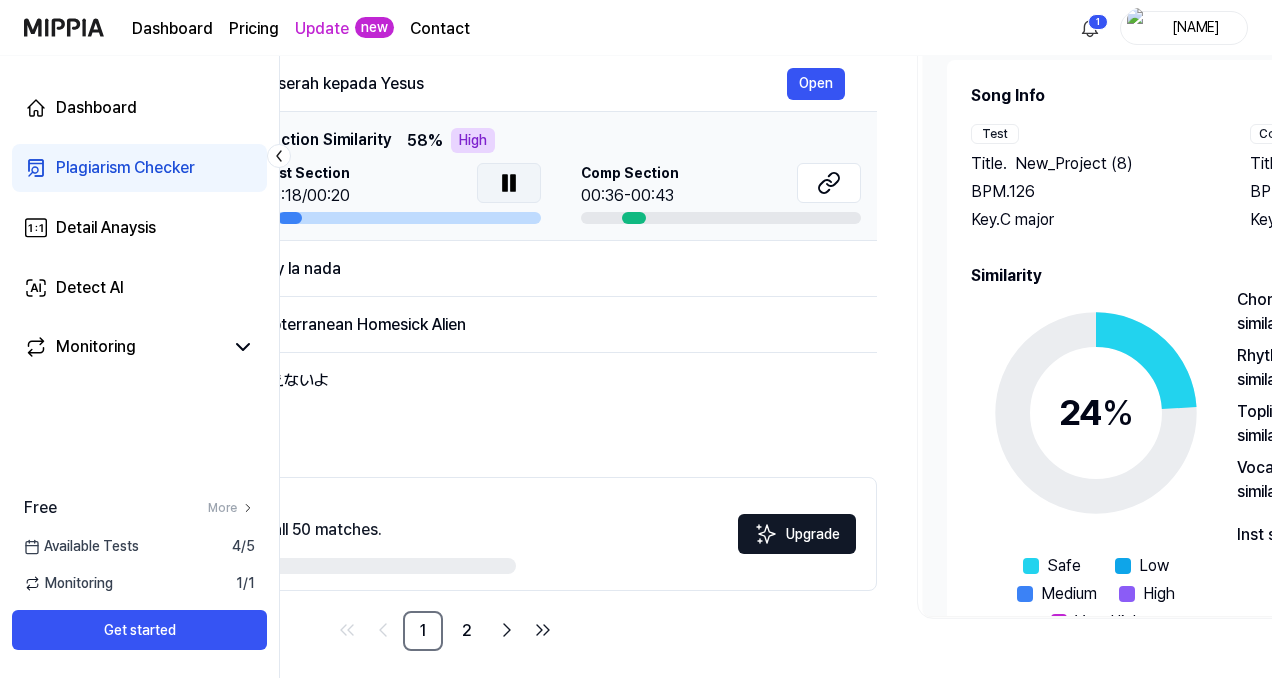 click on "Comp Section 00:36-00:43" at bounding box center [721, 185] 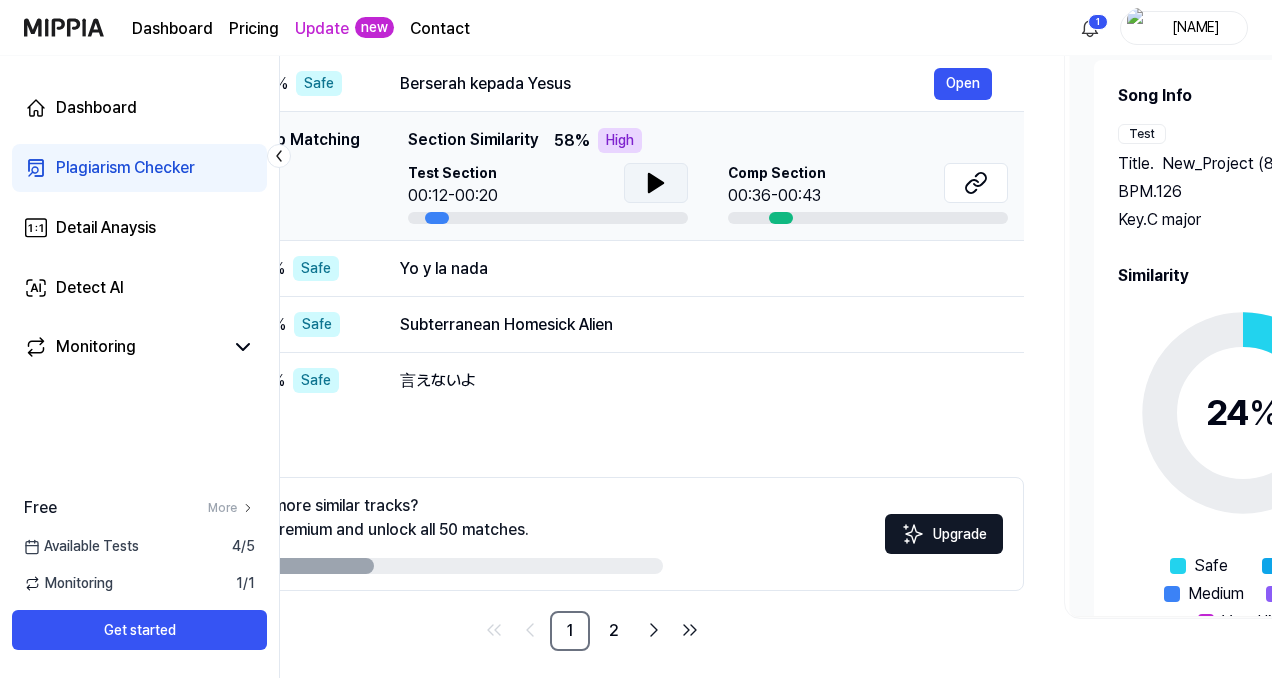 scroll, scrollTop: 0, scrollLeft: 151, axis: horizontal 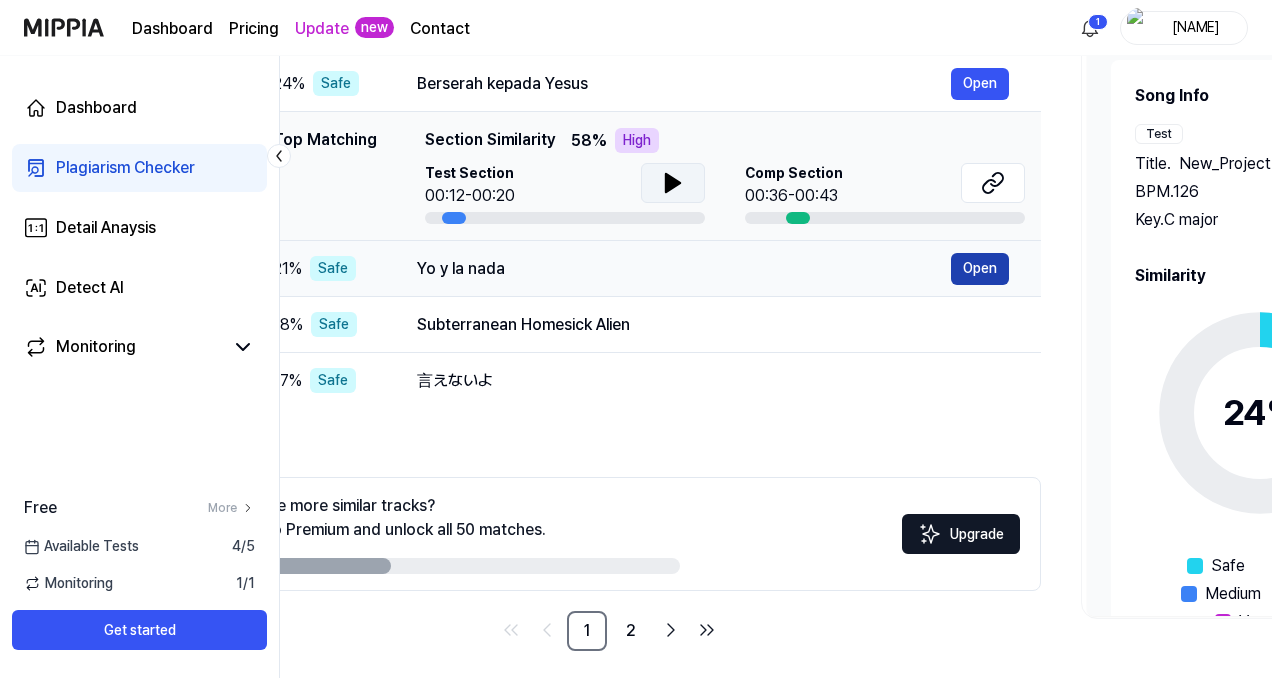 click on "Open" at bounding box center (980, 269) 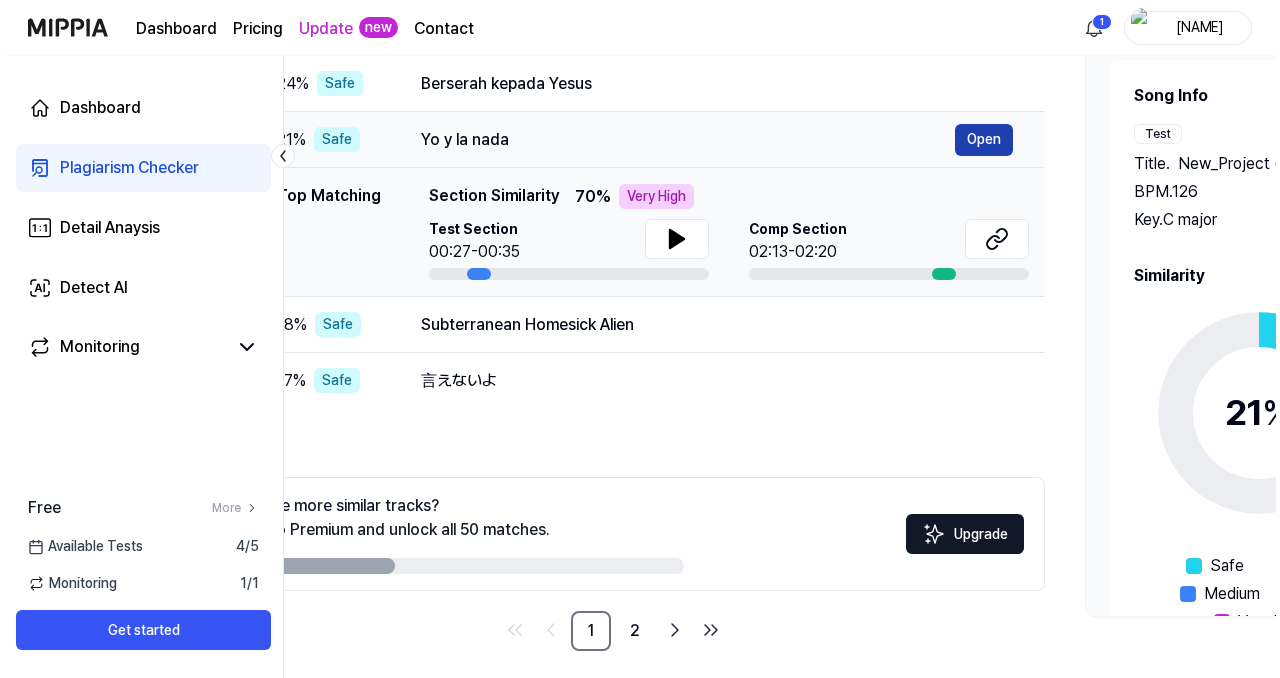 scroll, scrollTop: 0, scrollLeft: 0, axis: both 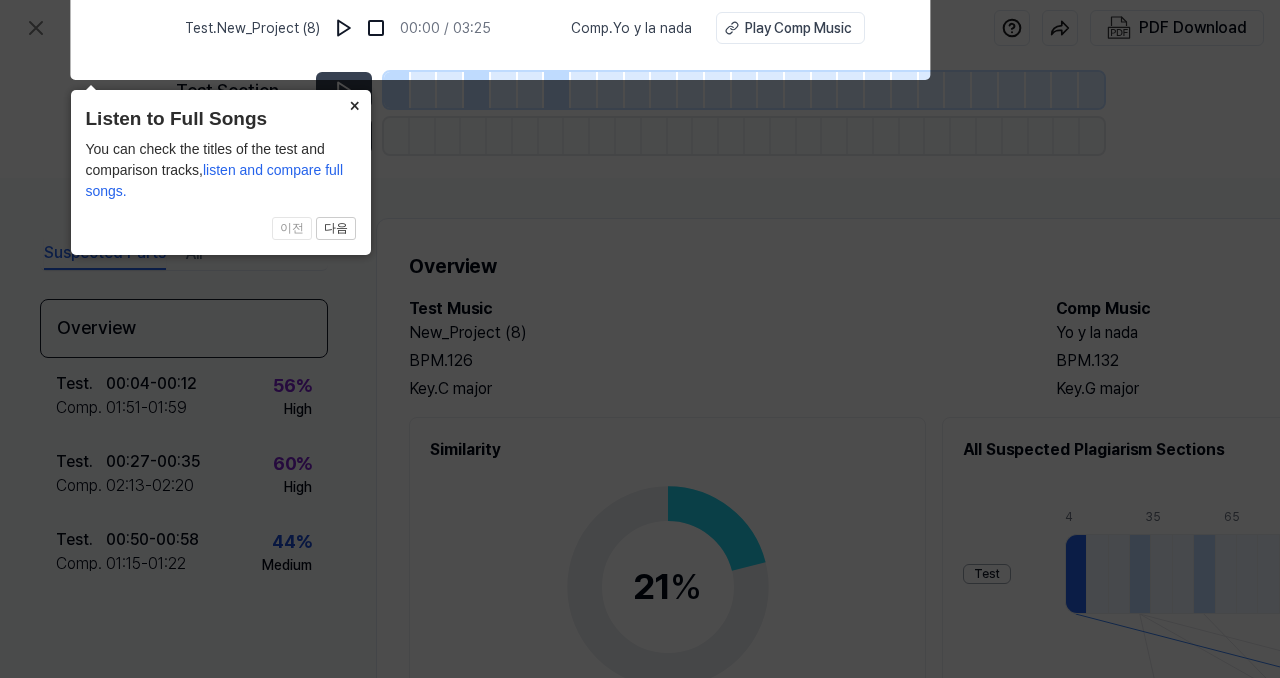 click on "×" at bounding box center (355, 104) 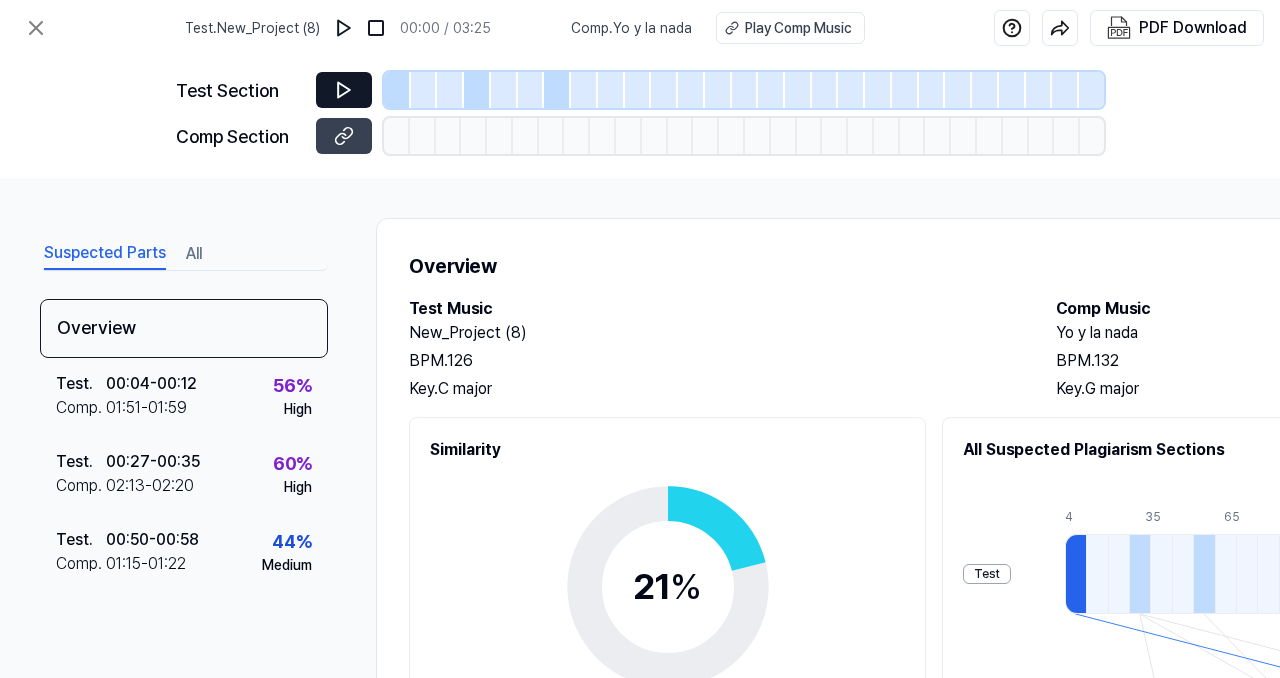 click 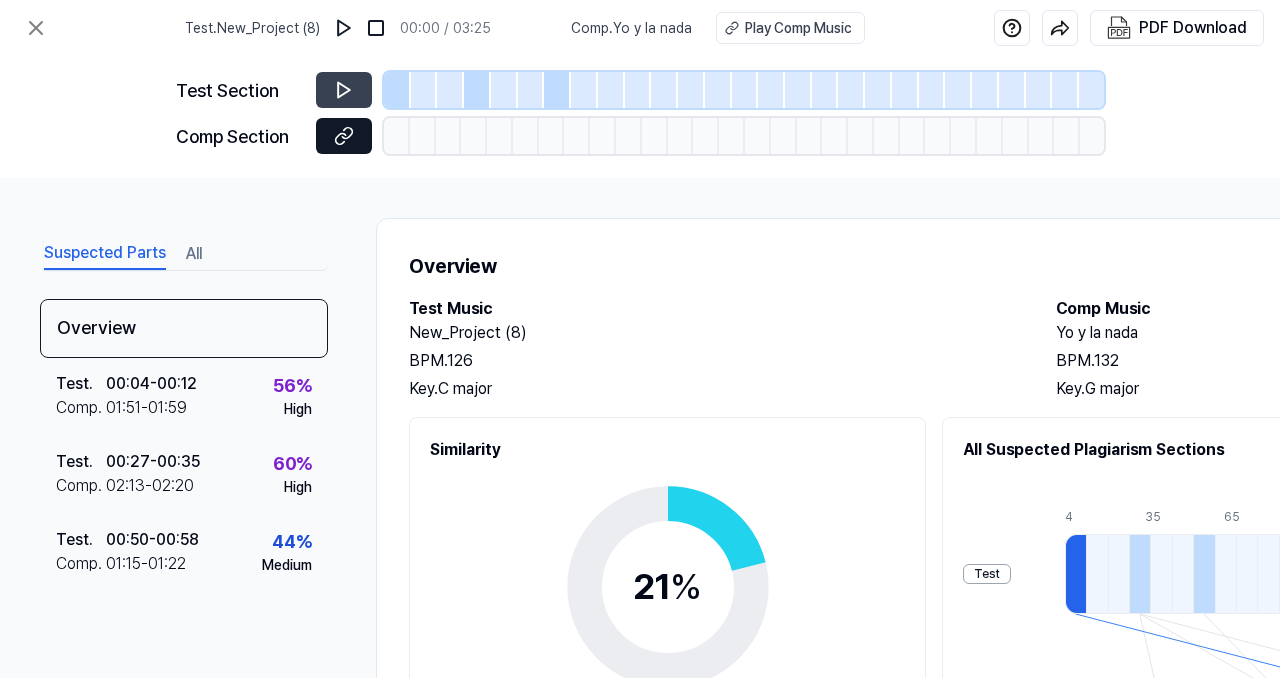 click at bounding box center (344, 136) 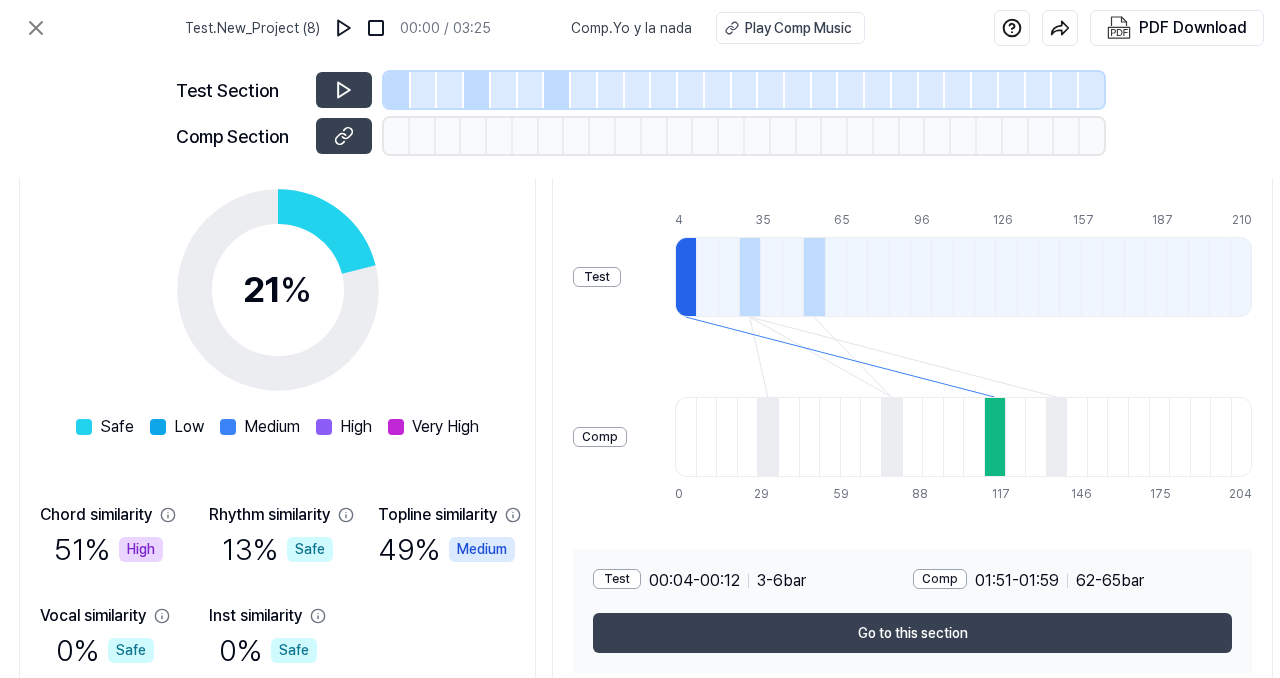 scroll, scrollTop: 297, scrollLeft: 436, axis: both 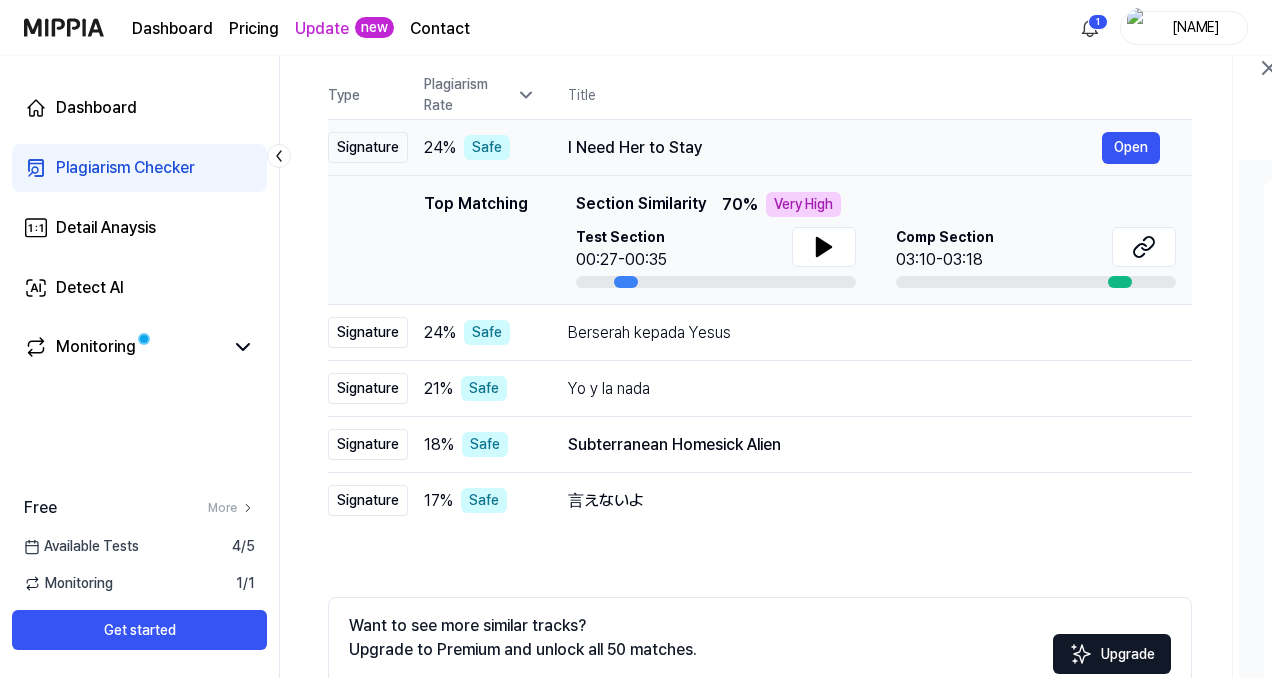 click on "I Need Her to Stay Open" at bounding box center (864, 148) 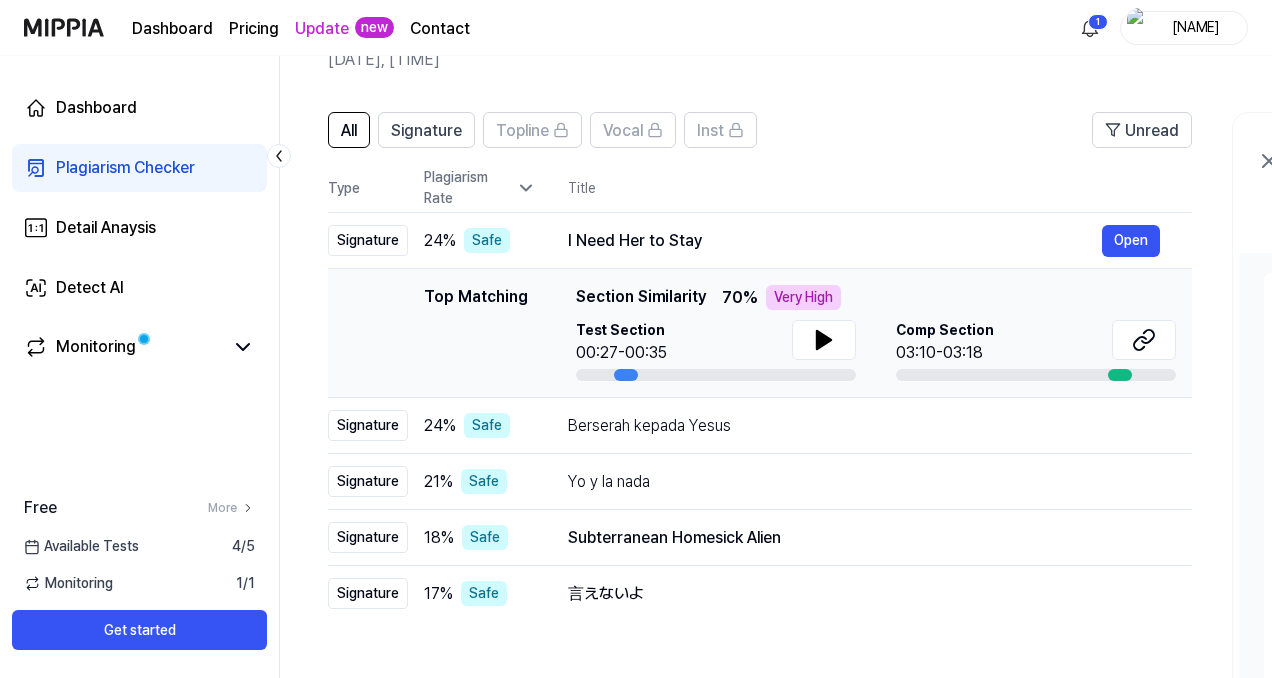 scroll, scrollTop: 101, scrollLeft: 0, axis: vertical 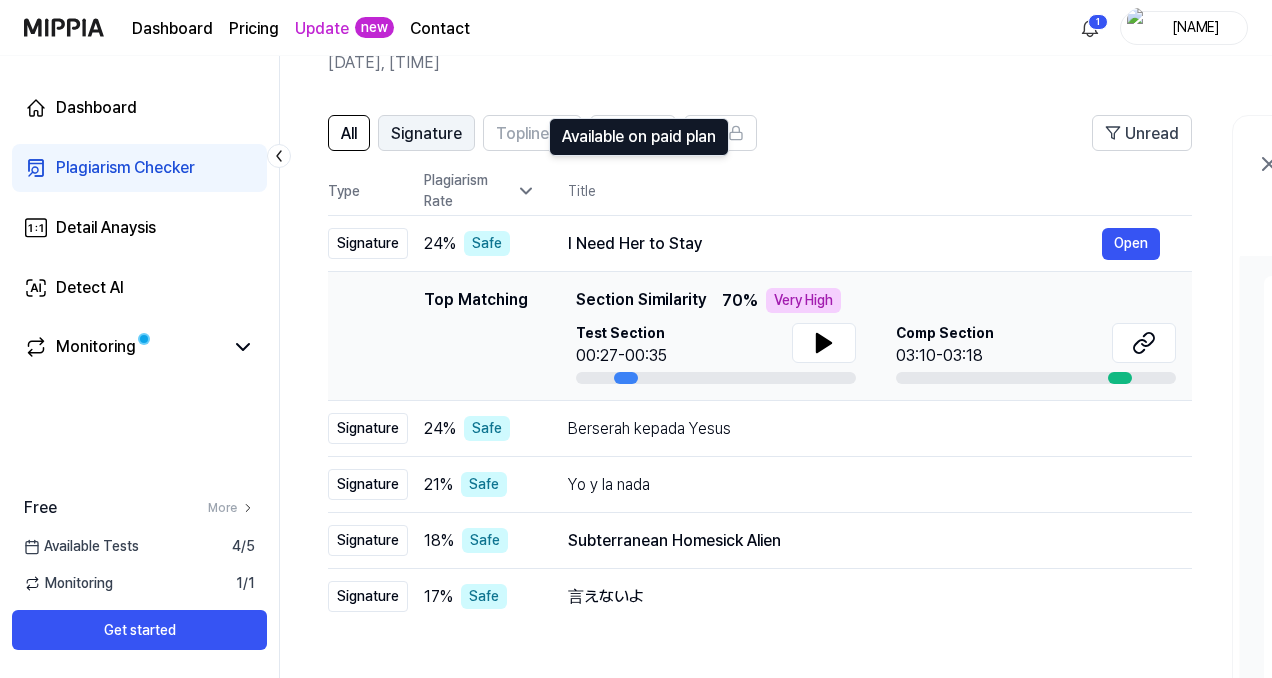 click on "Signature" at bounding box center (426, 134) 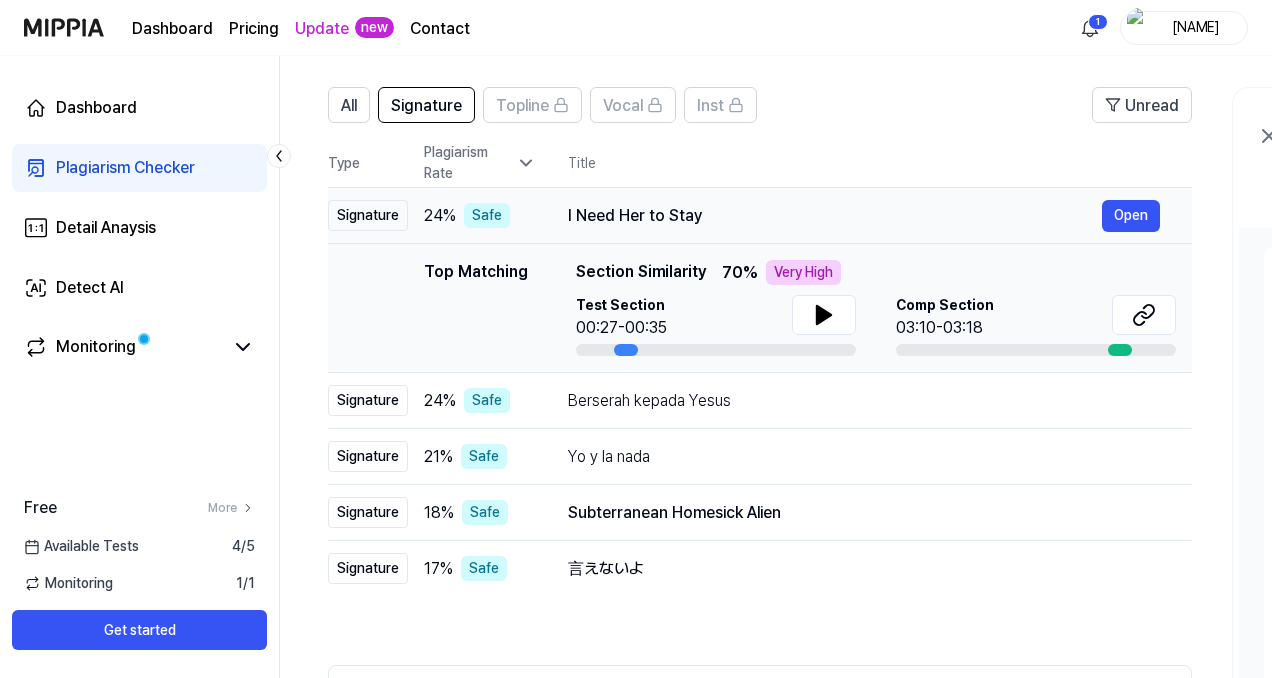scroll, scrollTop: 128, scrollLeft: 0, axis: vertical 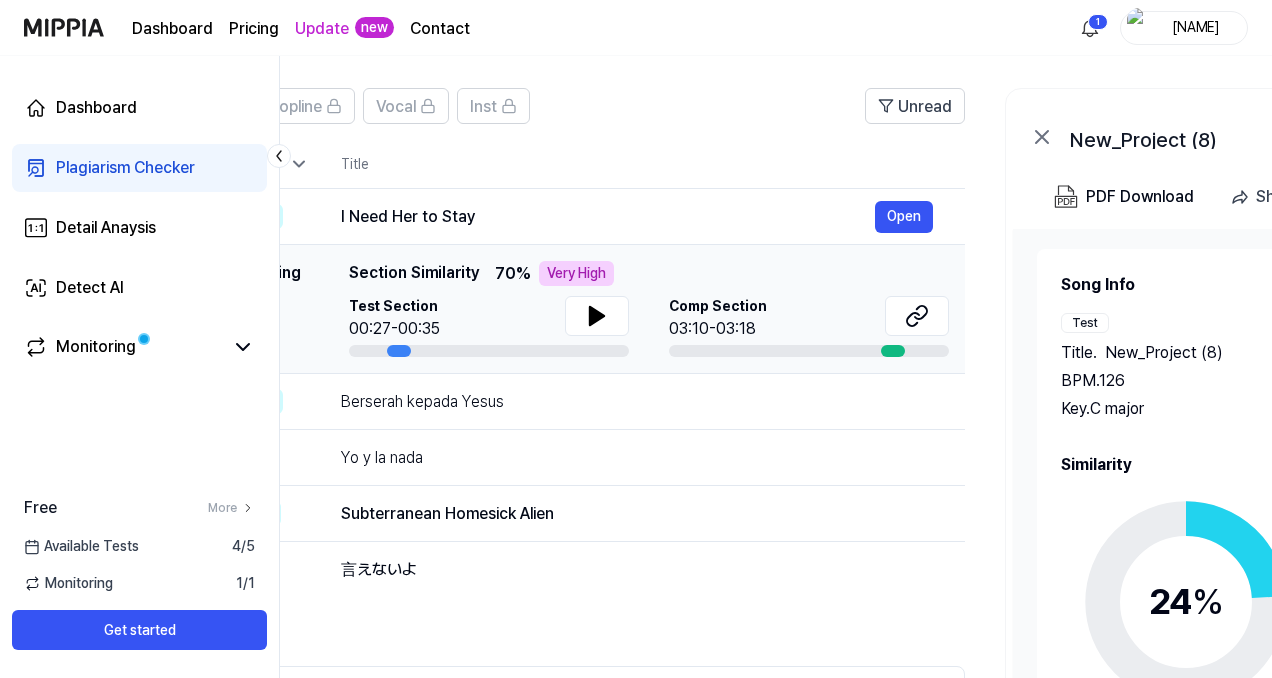 click at bounding box center (893, 351) 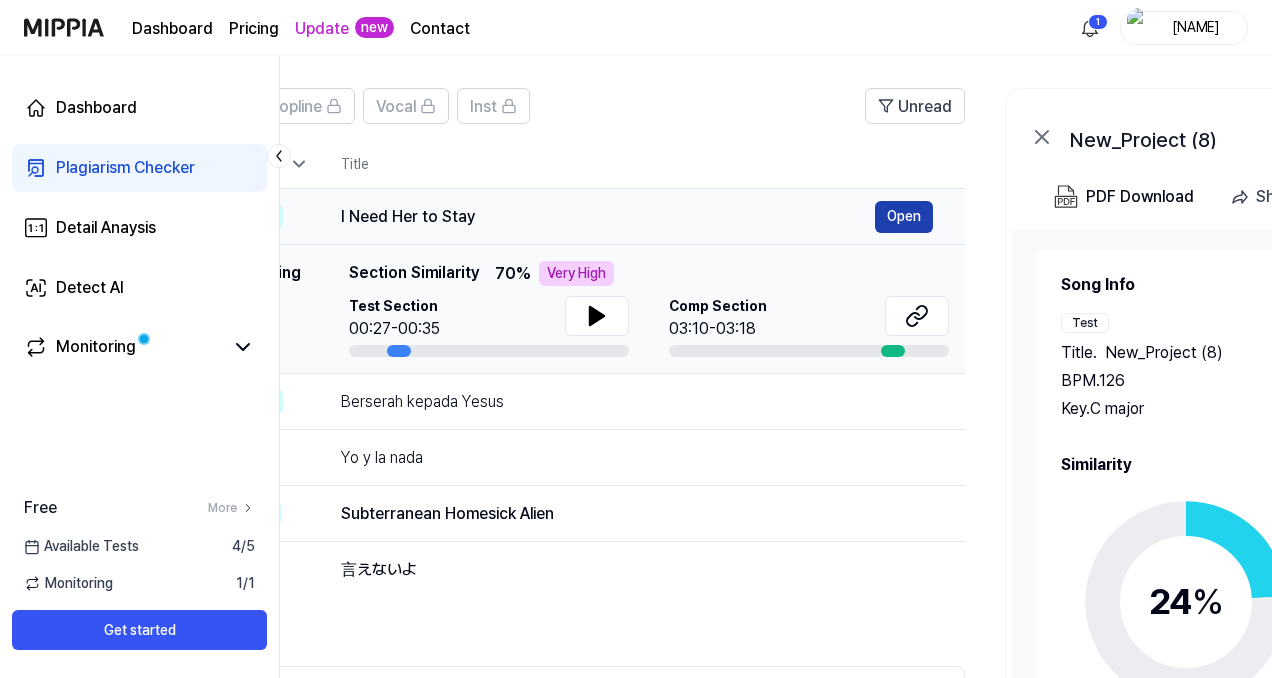 click on "Open" at bounding box center (904, 217) 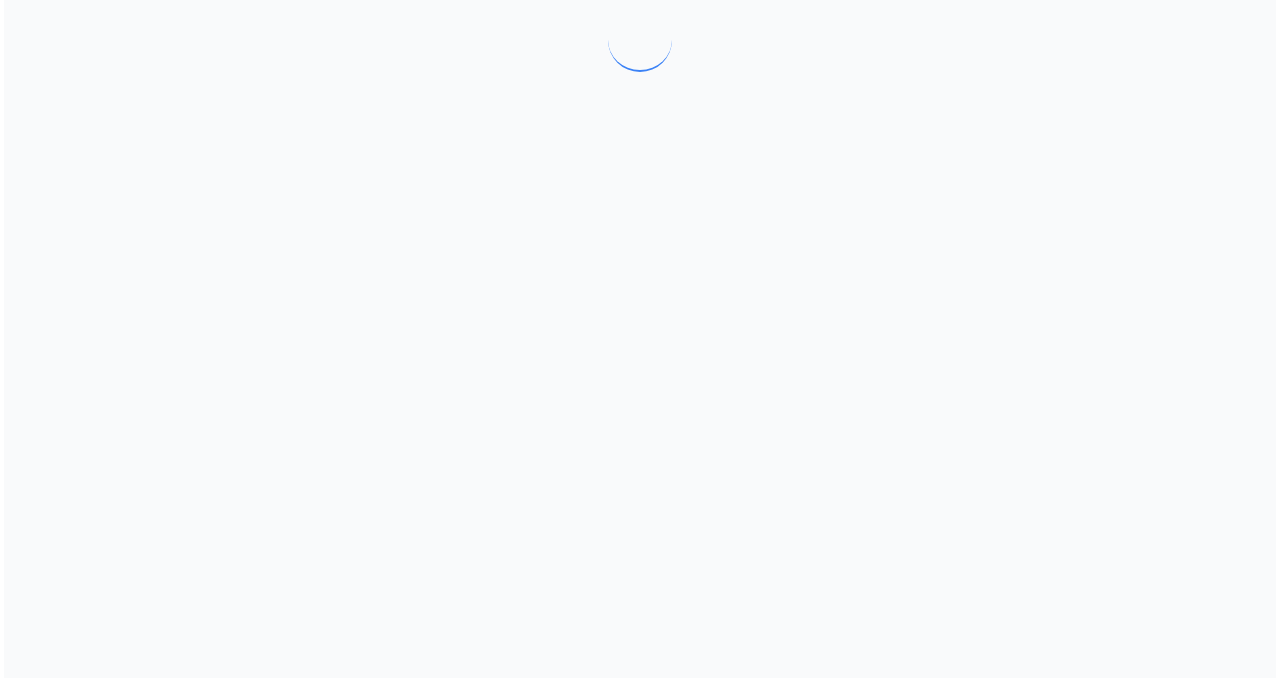scroll, scrollTop: 0, scrollLeft: 0, axis: both 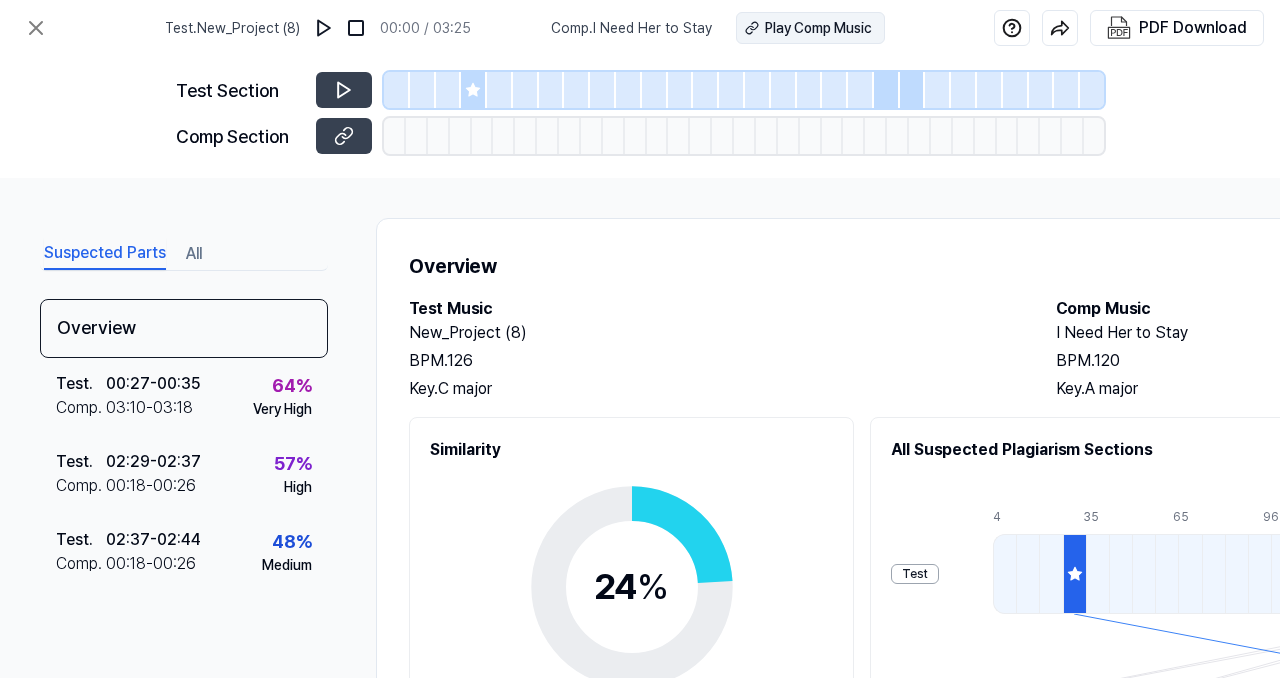 click on "Play Comp Music" at bounding box center (818, 28) 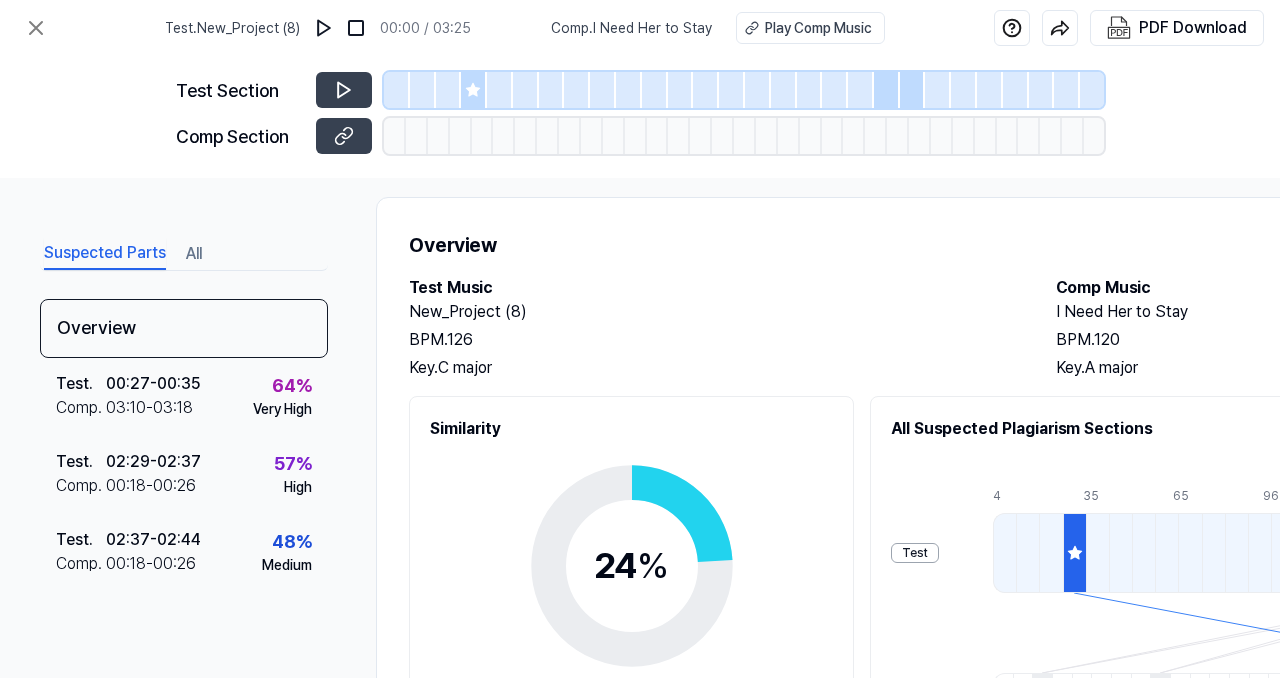 scroll, scrollTop: 0, scrollLeft: 0, axis: both 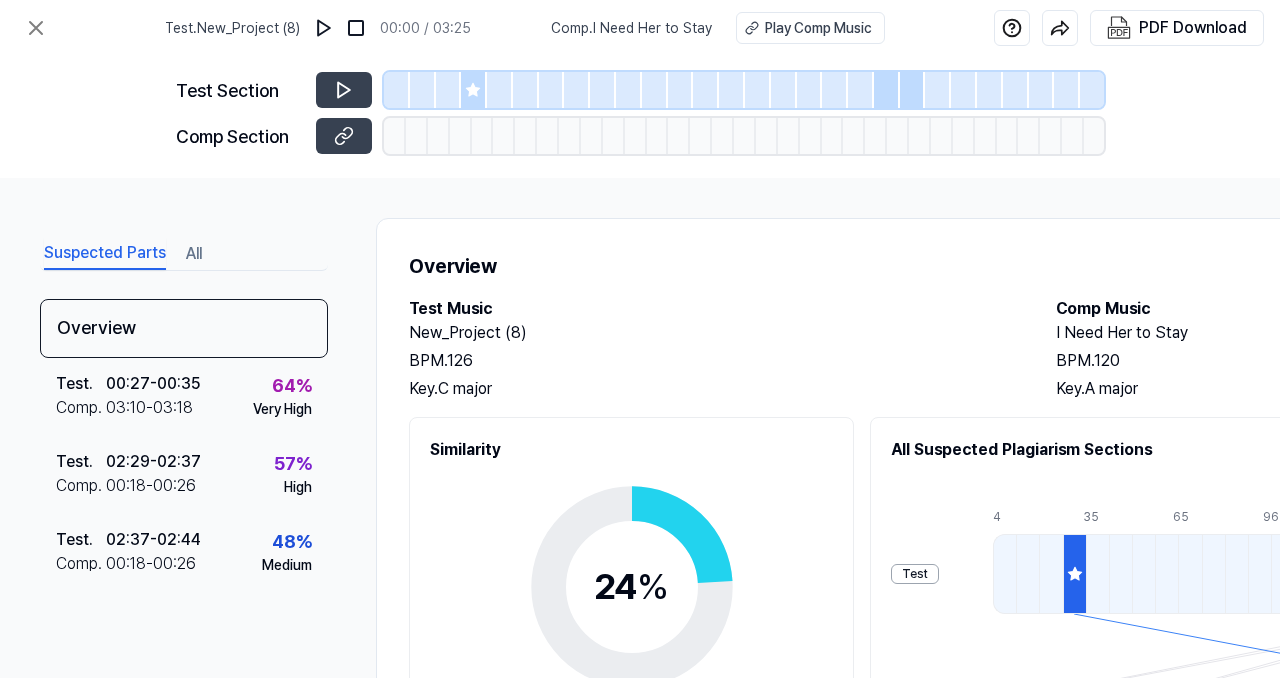 click at bounding box center (474, 90) 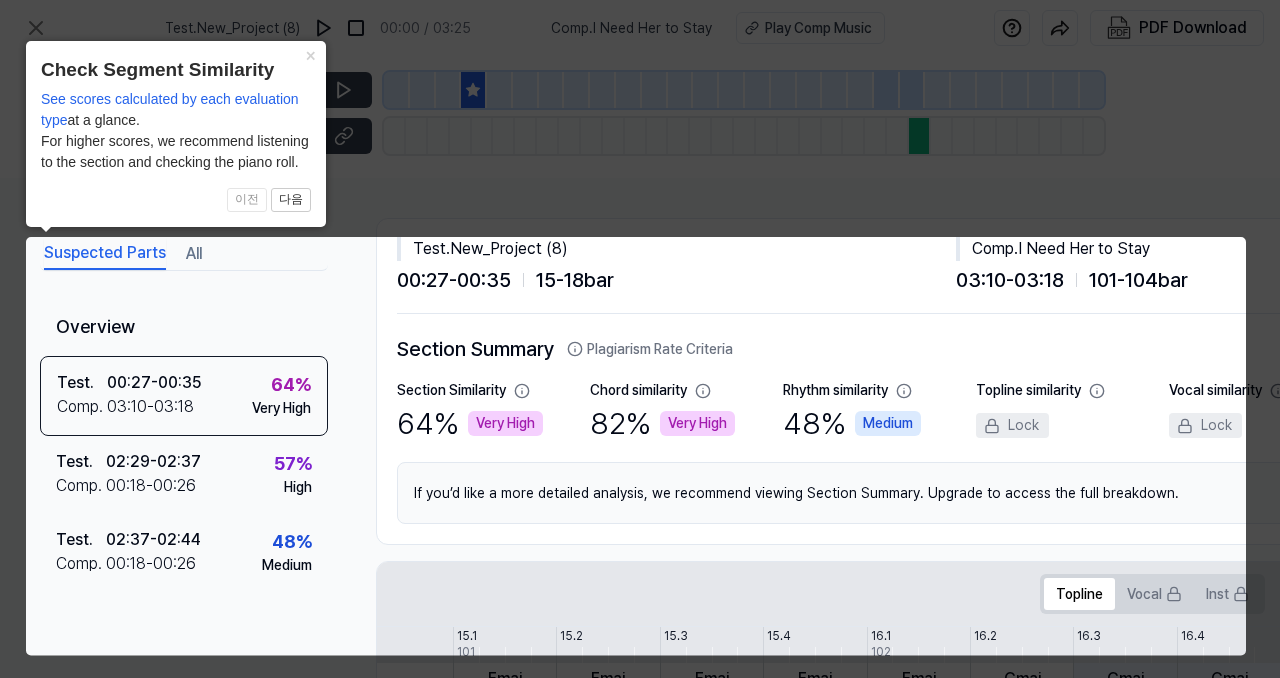 scroll, scrollTop: 25, scrollLeft: 434, axis: both 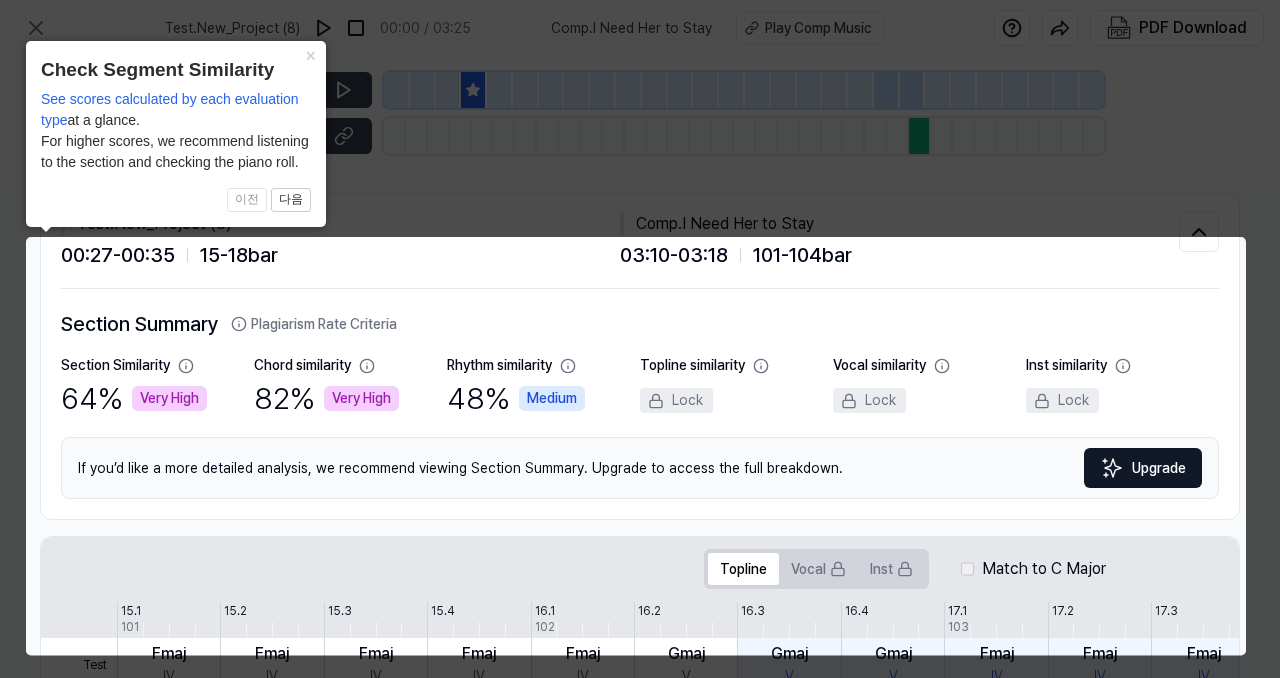 click 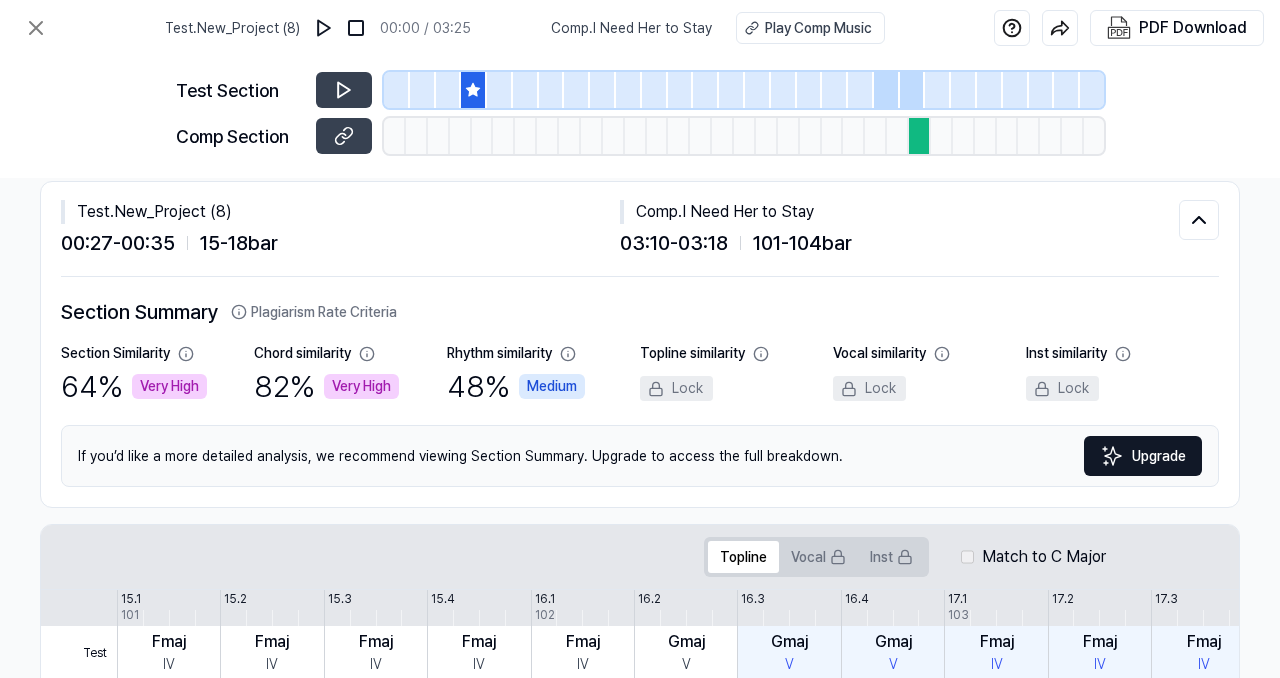 scroll, scrollTop: 34, scrollLeft: 434, axis: both 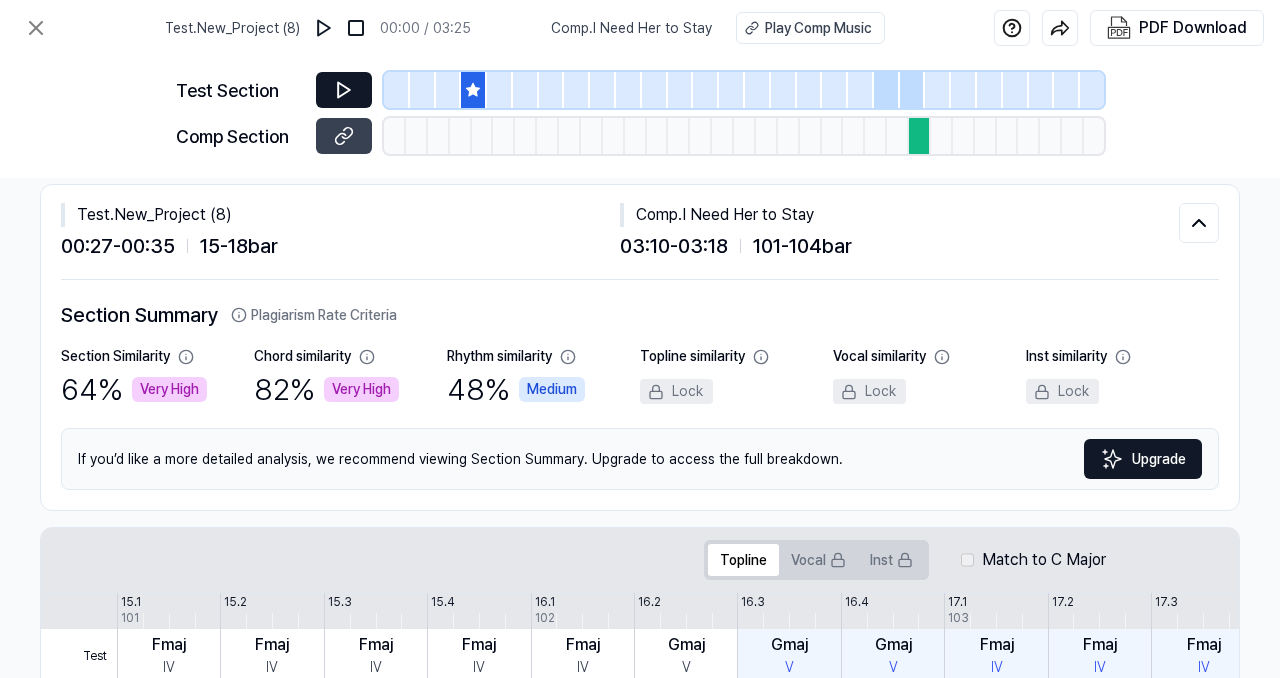 click at bounding box center [344, 90] 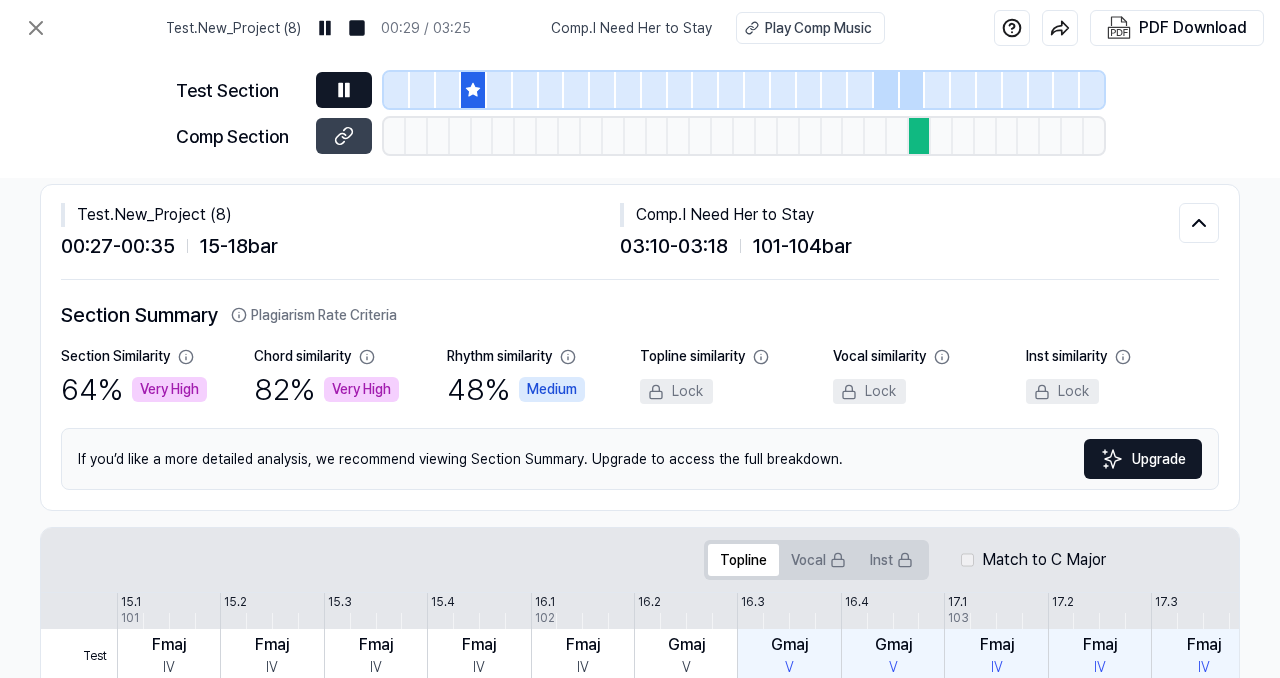 click 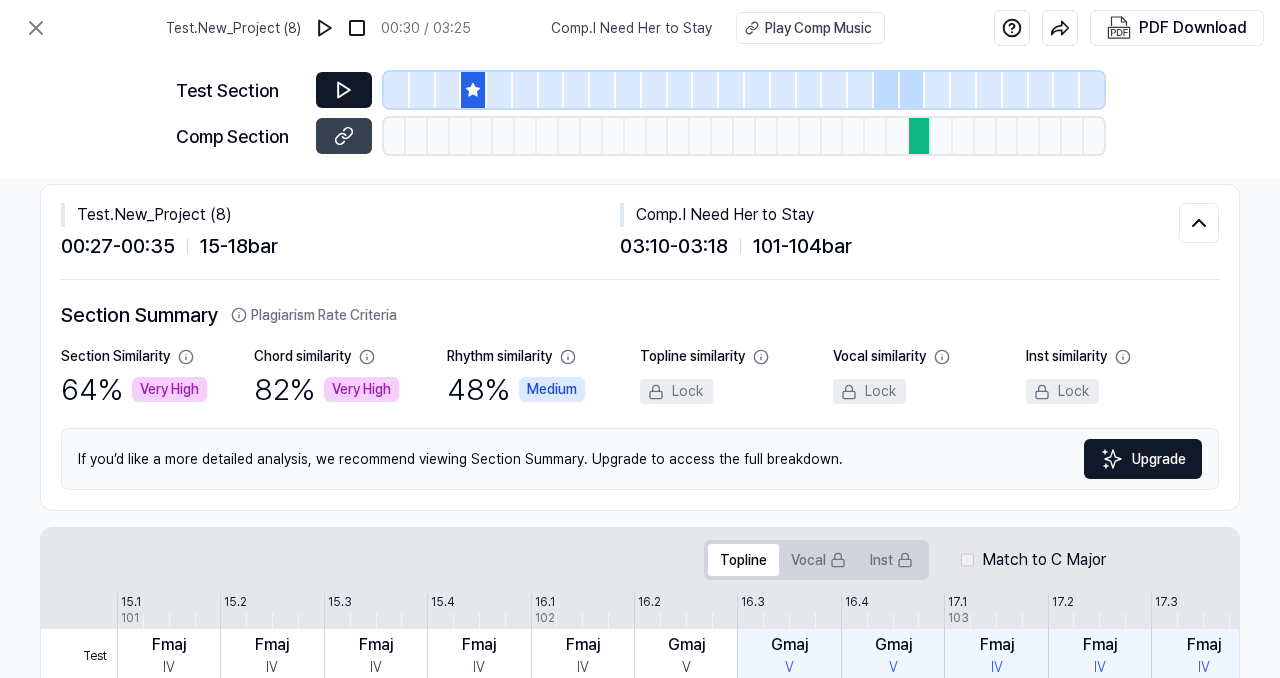click at bounding box center [920, 136] 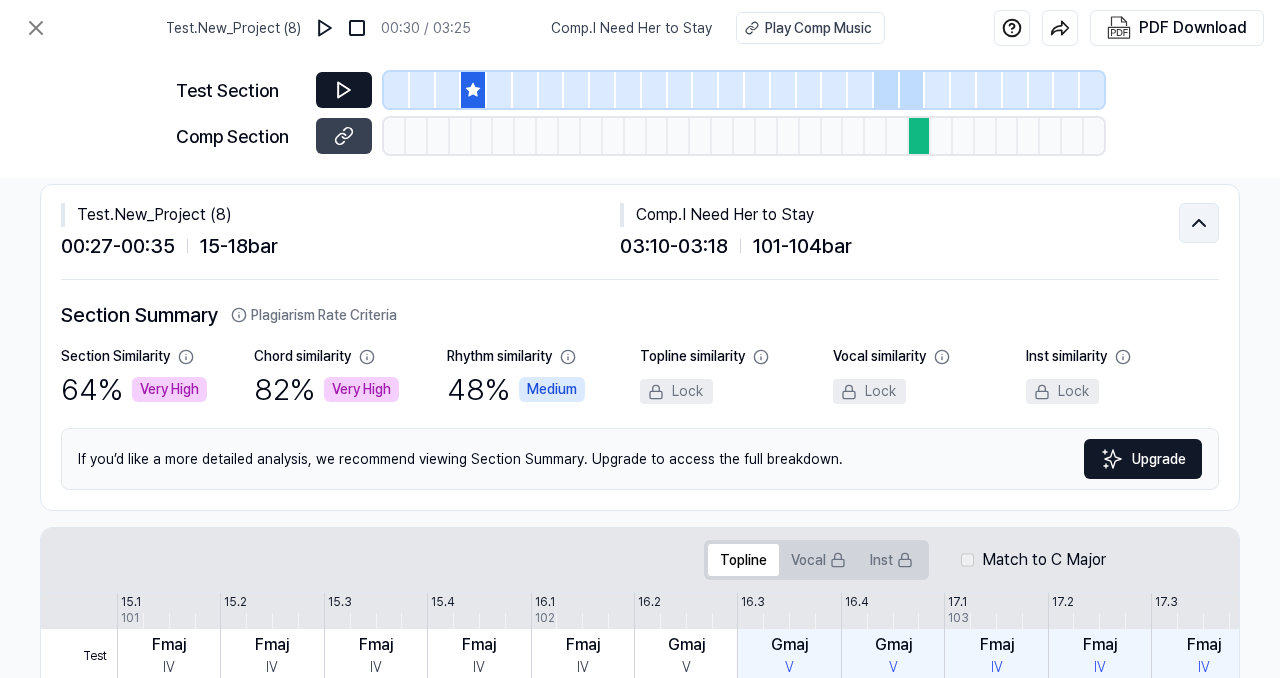 click 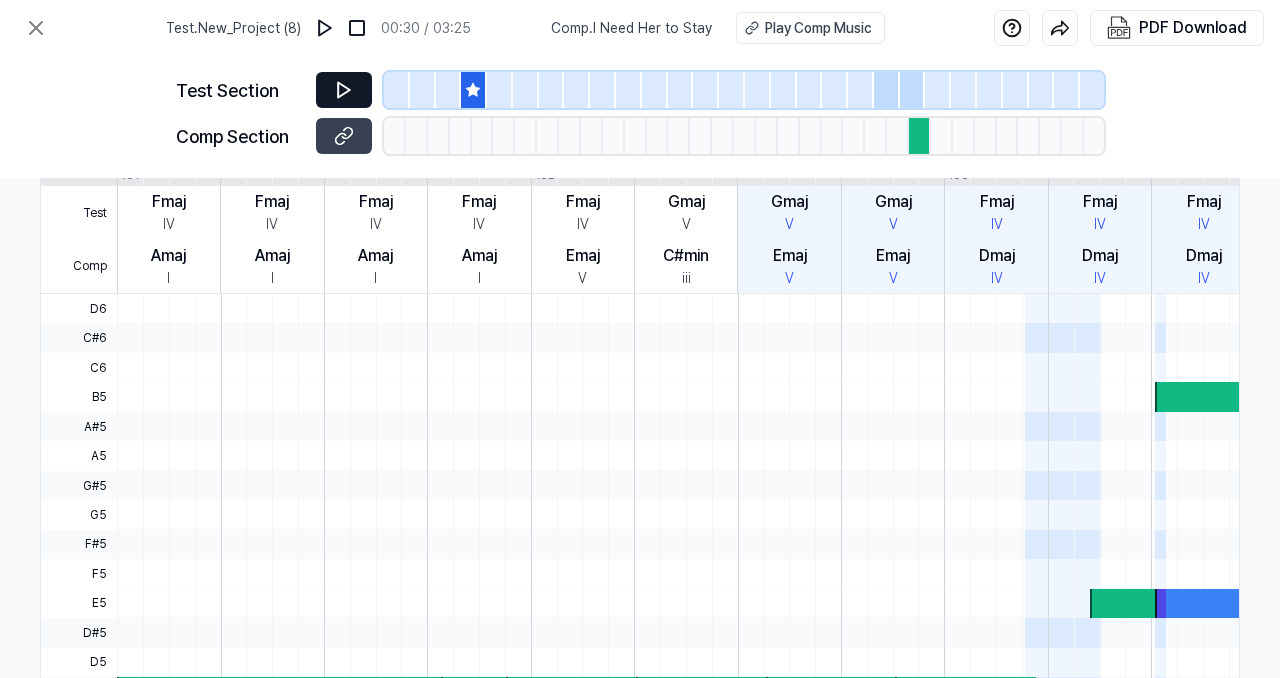 scroll, scrollTop: 230, scrollLeft: 448, axis: both 